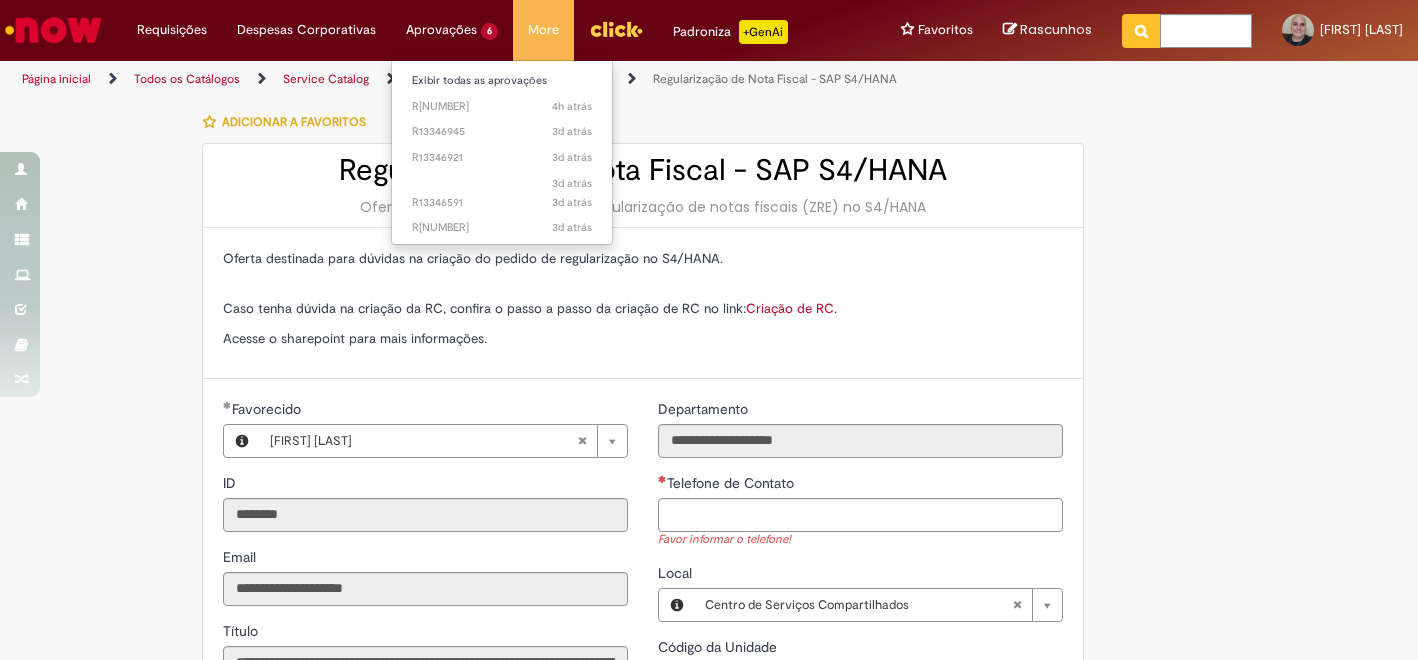 scroll, scrollTop: 0, scrollLeft: 0, axis: both 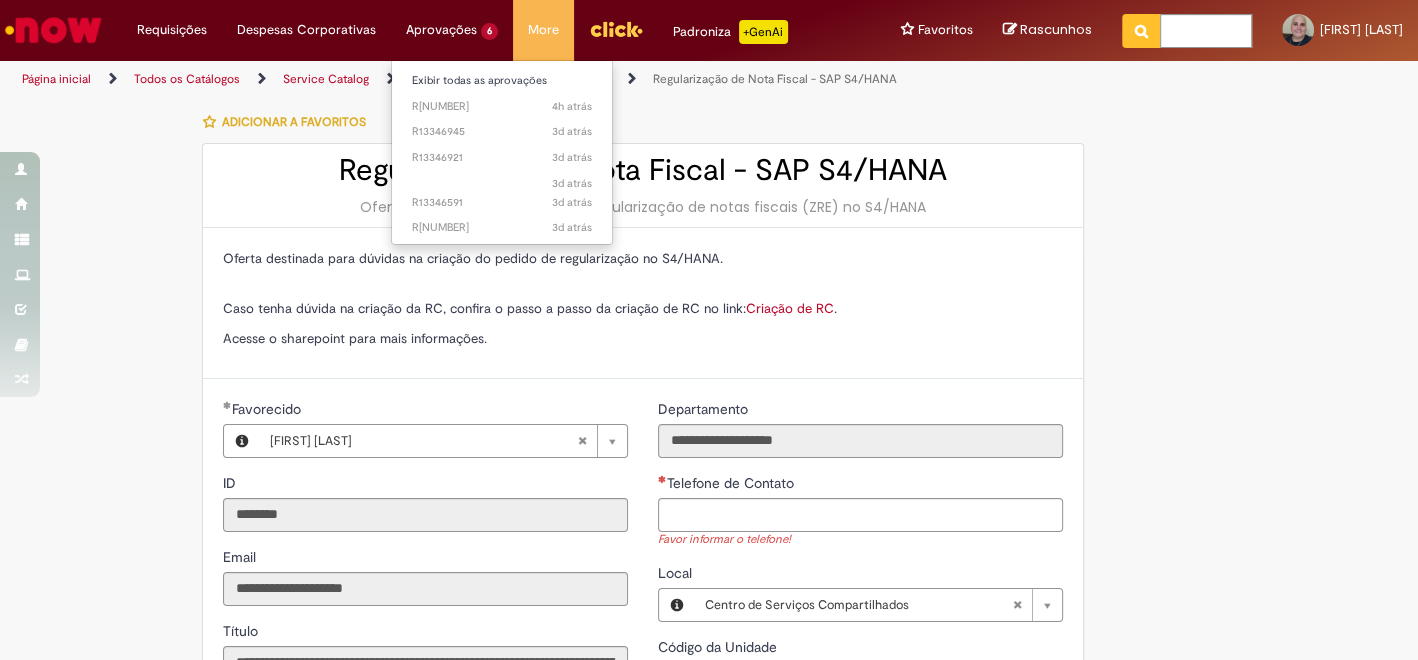 click on "[TIME] [TIME] R[NUMBER]
[TIME] [TIME] R[NUMBER]
[TIME] [TIME] R[NUMBER]
[TIME] [TIME]
[TIME] [TIME] R[NUMBER]
[TIME] [TIME] R[NUMBER]" at bounding box center [172, 30] 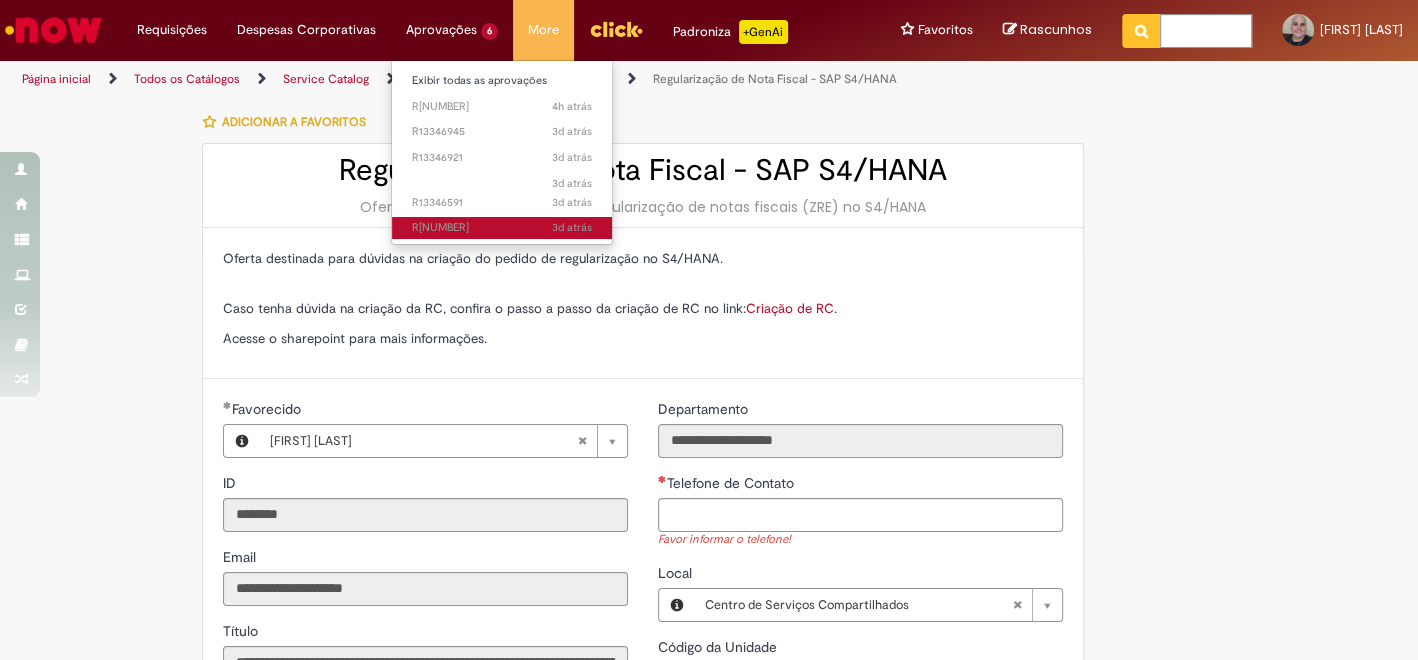 click on "[TIME] [TIME] R[NUMBER]" at bounding box center (502, 228) 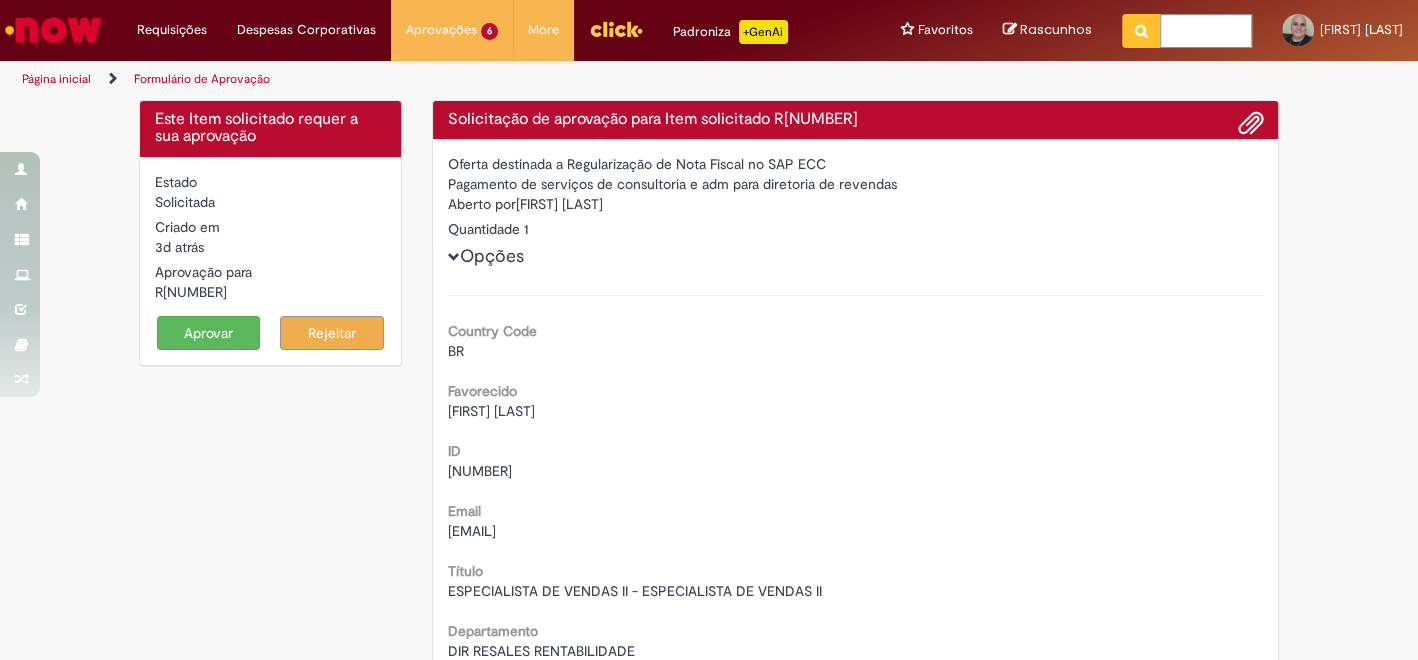 click on "[DATE] [TIME]
Solicitação de aprovação para Item solicitado R[NUMBER]
Oferta destinada a Regularização de Nota Fiscal no SAP ECC
Pagamento de serviços de consultoria e adm para diretoria de revendas
Aberto por  [FIRST] [LAST]
Quantidade 1
Opções
Country Code
BR
Favorecido
[FIRST] [LAST]
ID
[NUMBER]
Email
[EMAIL]
Título" at bounding box center [709, 379] 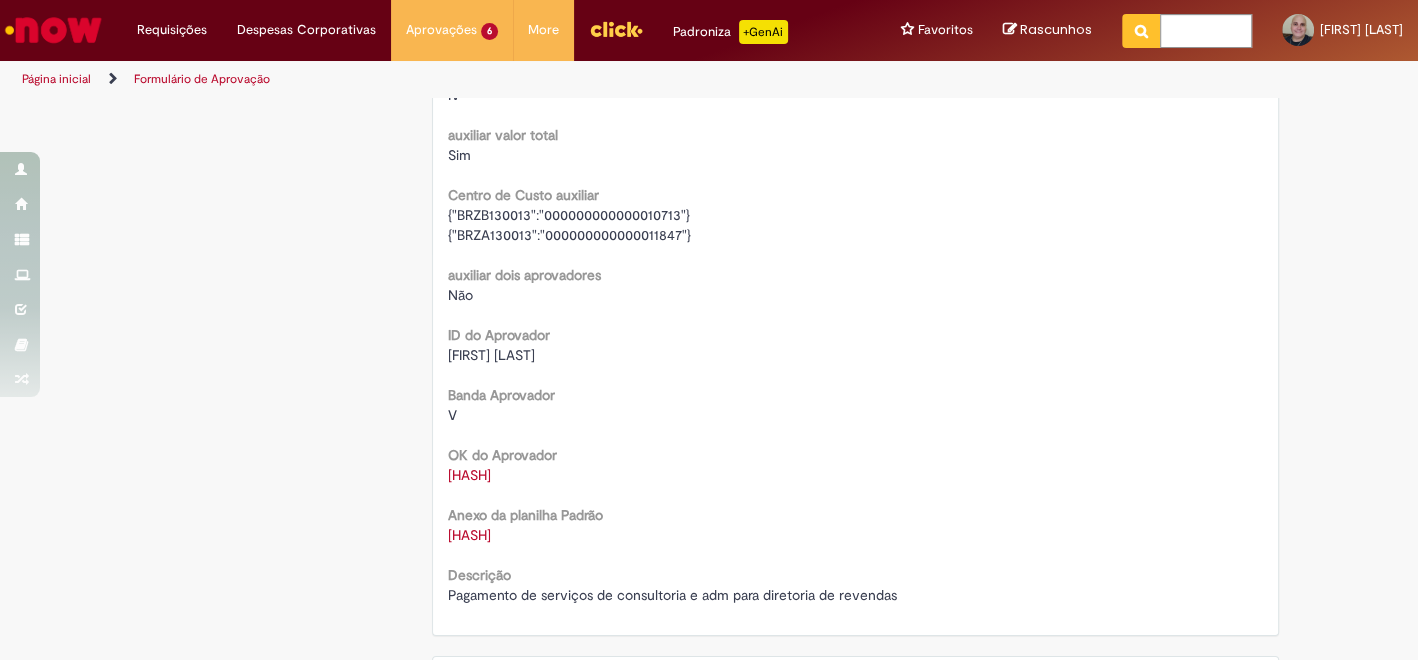scroll, scrollTop: 2186, scrollLeft: 0, axis: vertical 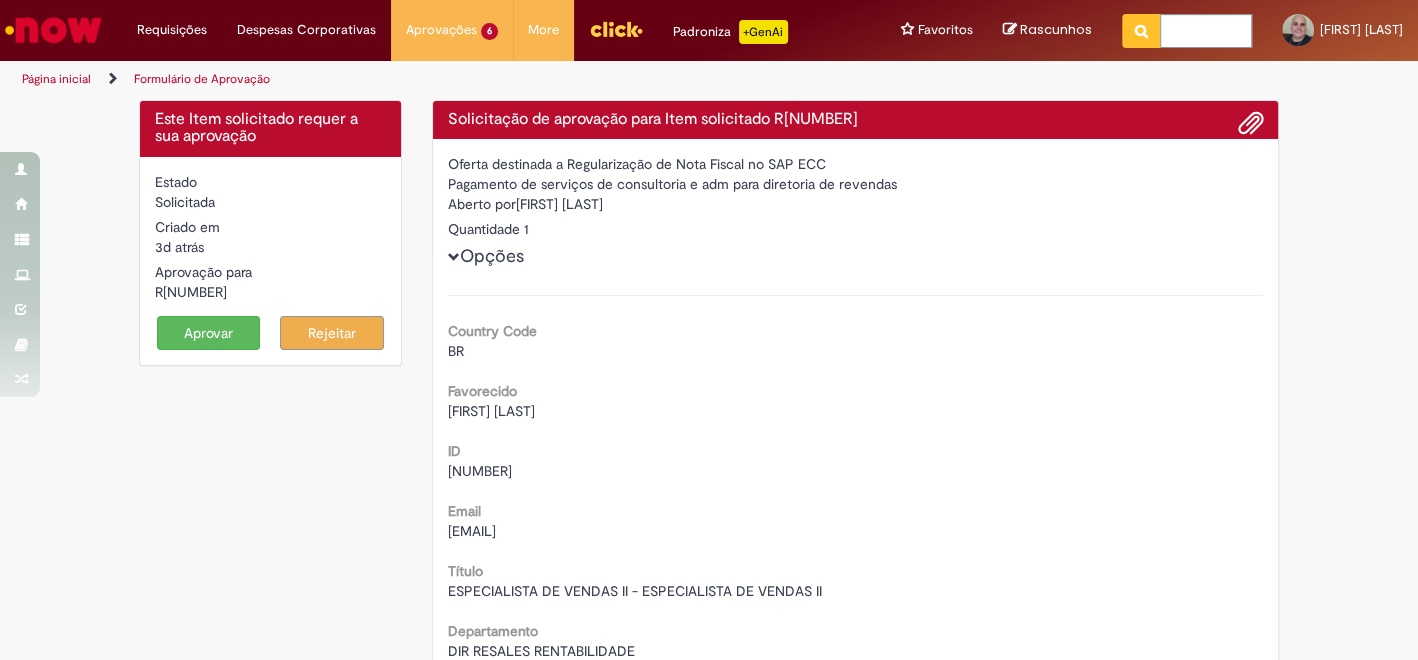 click at bounding box center (1251, 124) 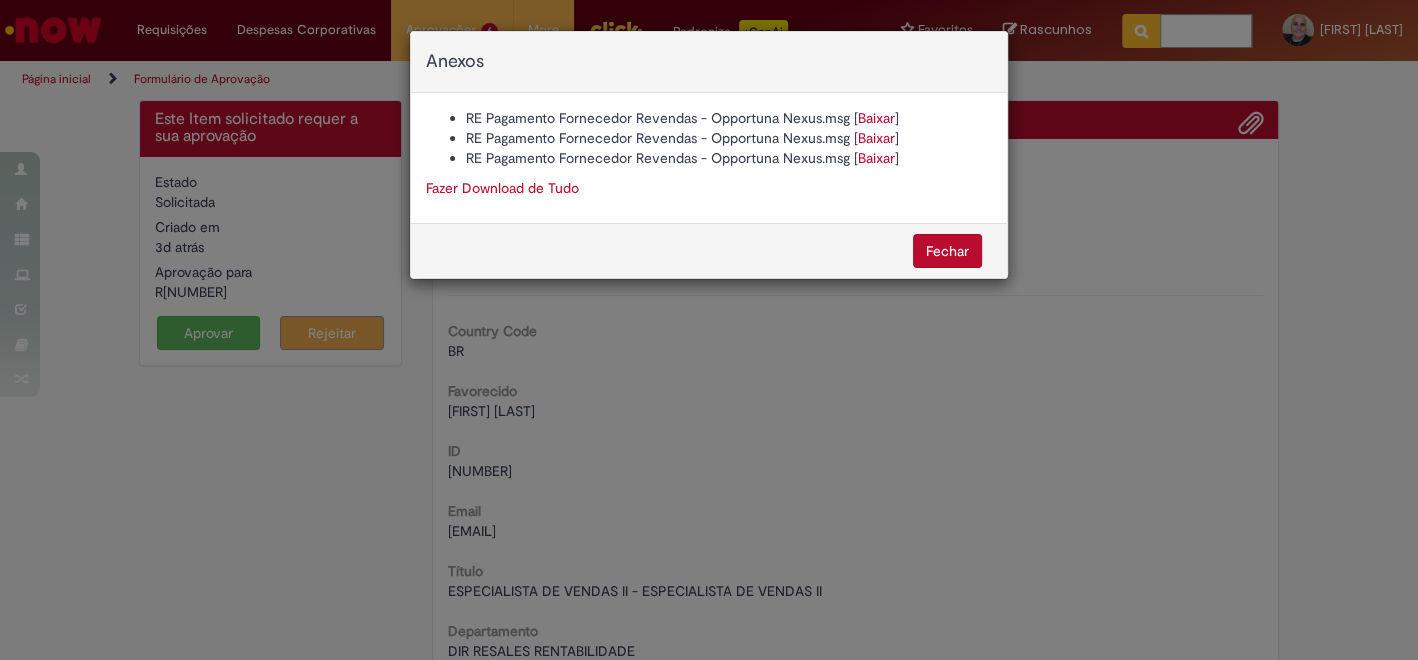 click on "Baixar" at bounding box center [876, 118] 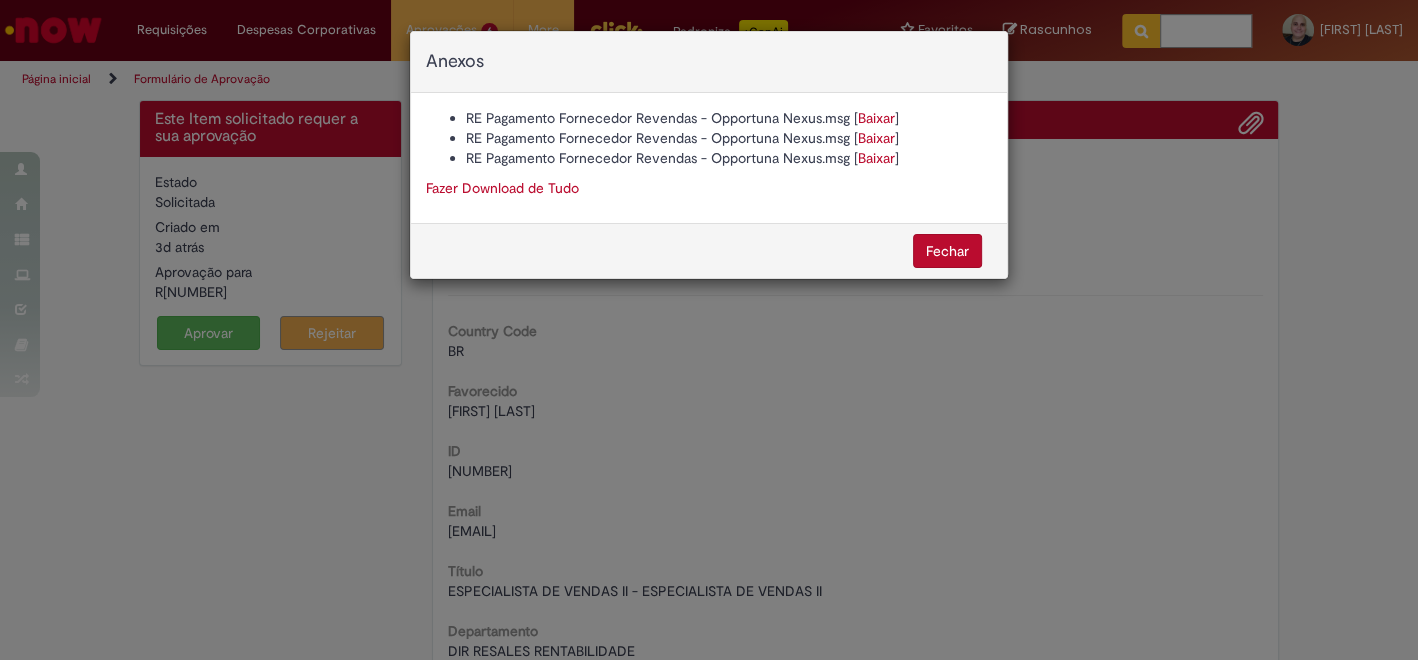 click on "Baixar" at bounding box center [876, 138] 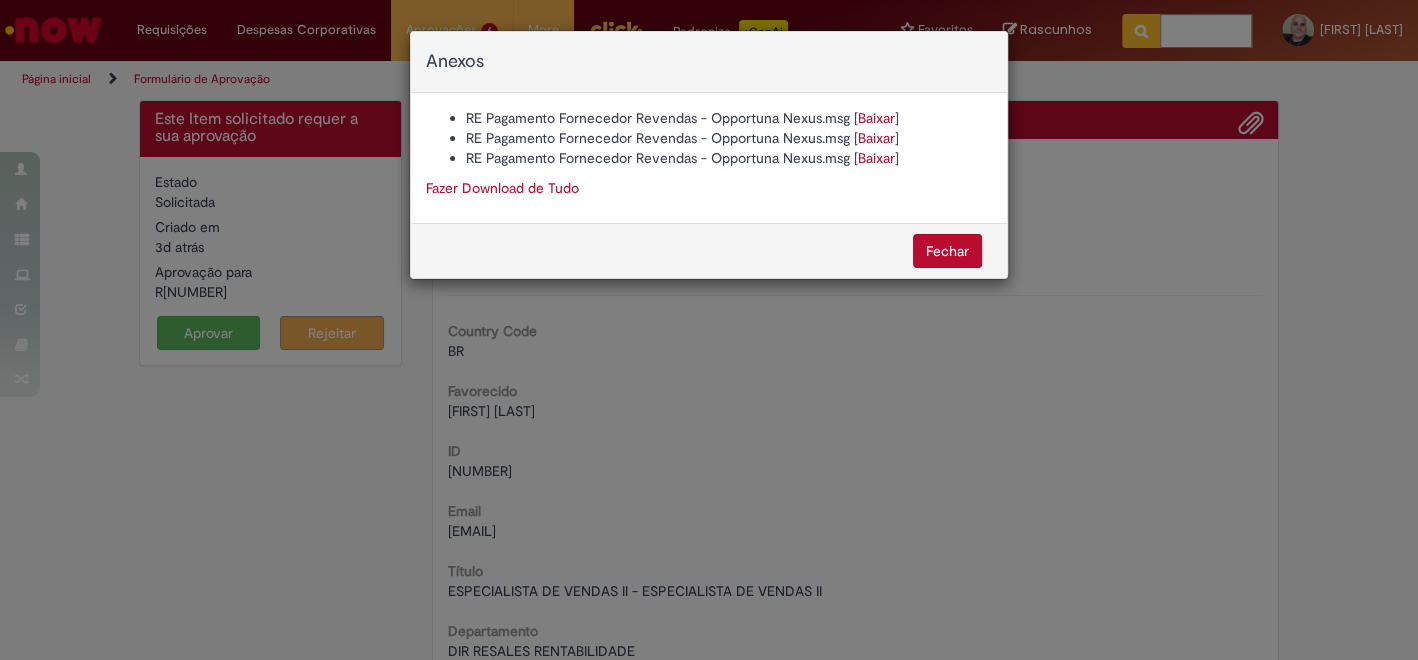 click on "[DOCUMENT] [DOCUMENT] [DOCUMENT]
Fazer Download de Tudo" at bounding box center [709, 158] 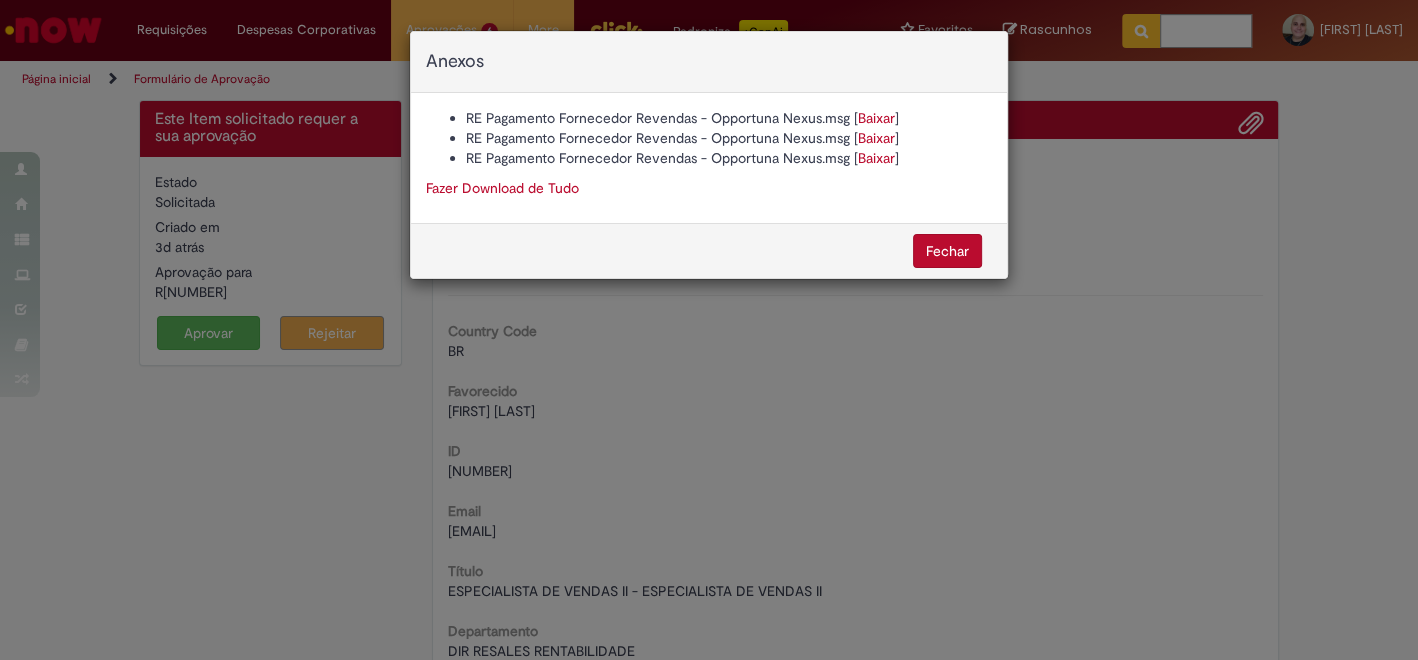 click on "Fechar" at bounding box center (947, 251) 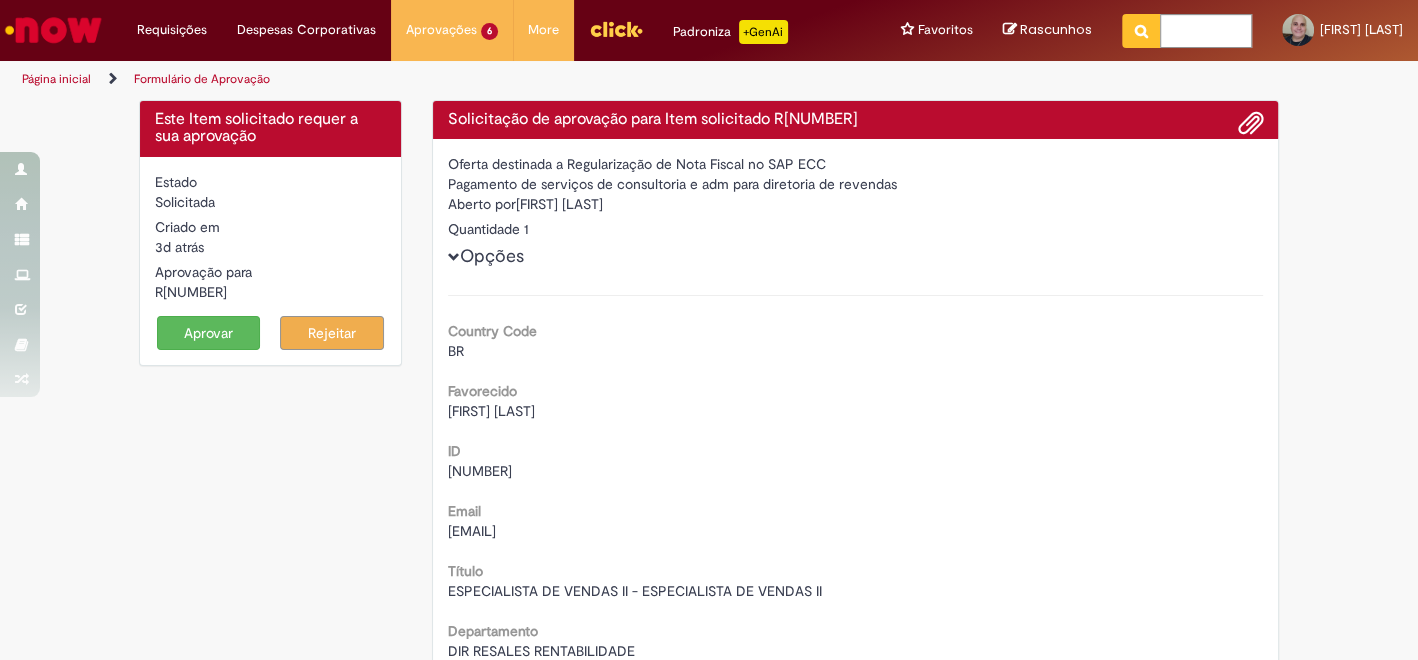 click on "Rejeitar" at bounding box center (332, 333) 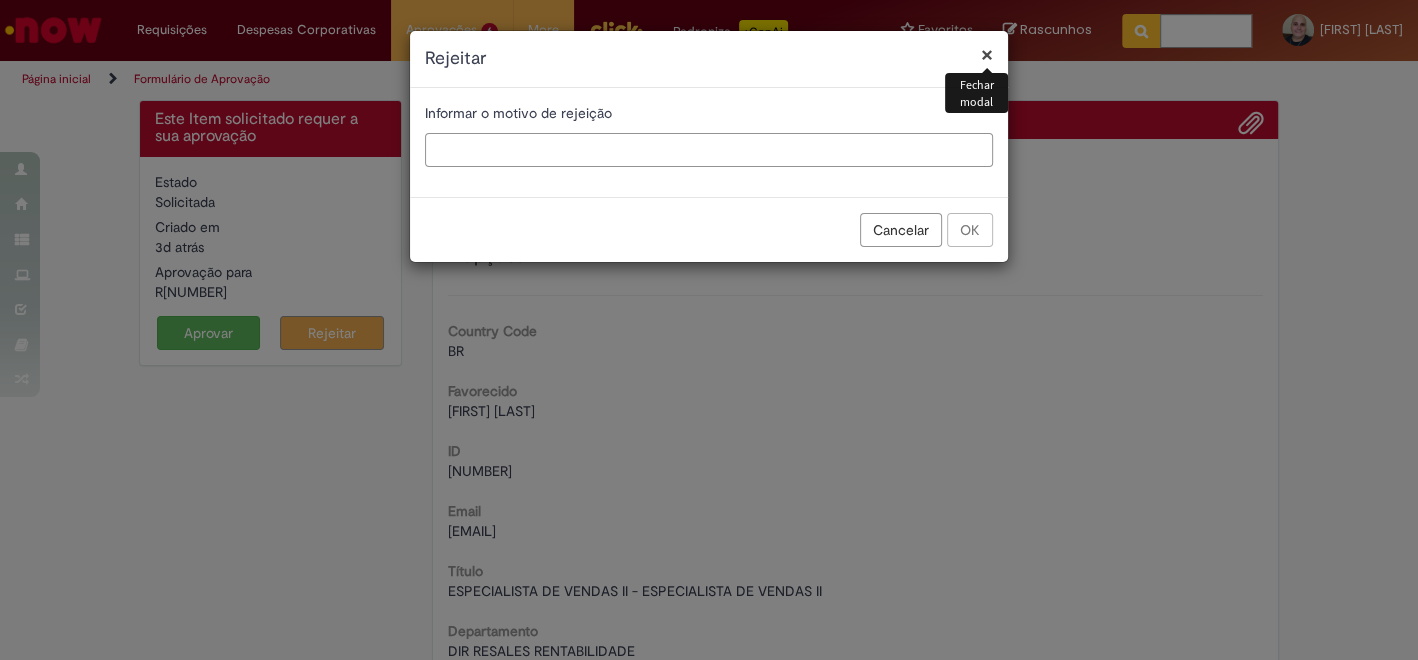 click at bounding box center [709, 150] 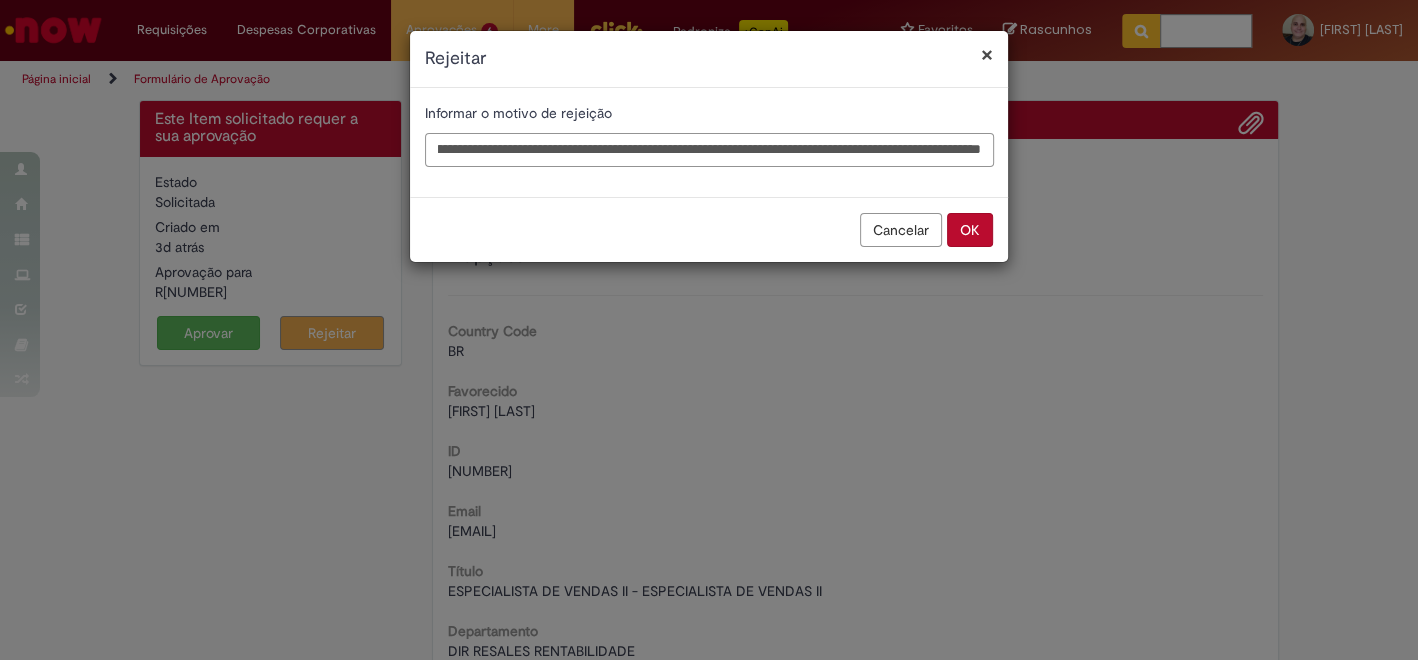 scroll, scrollTop: 0, scrollLeft: 258, axis: horizontal 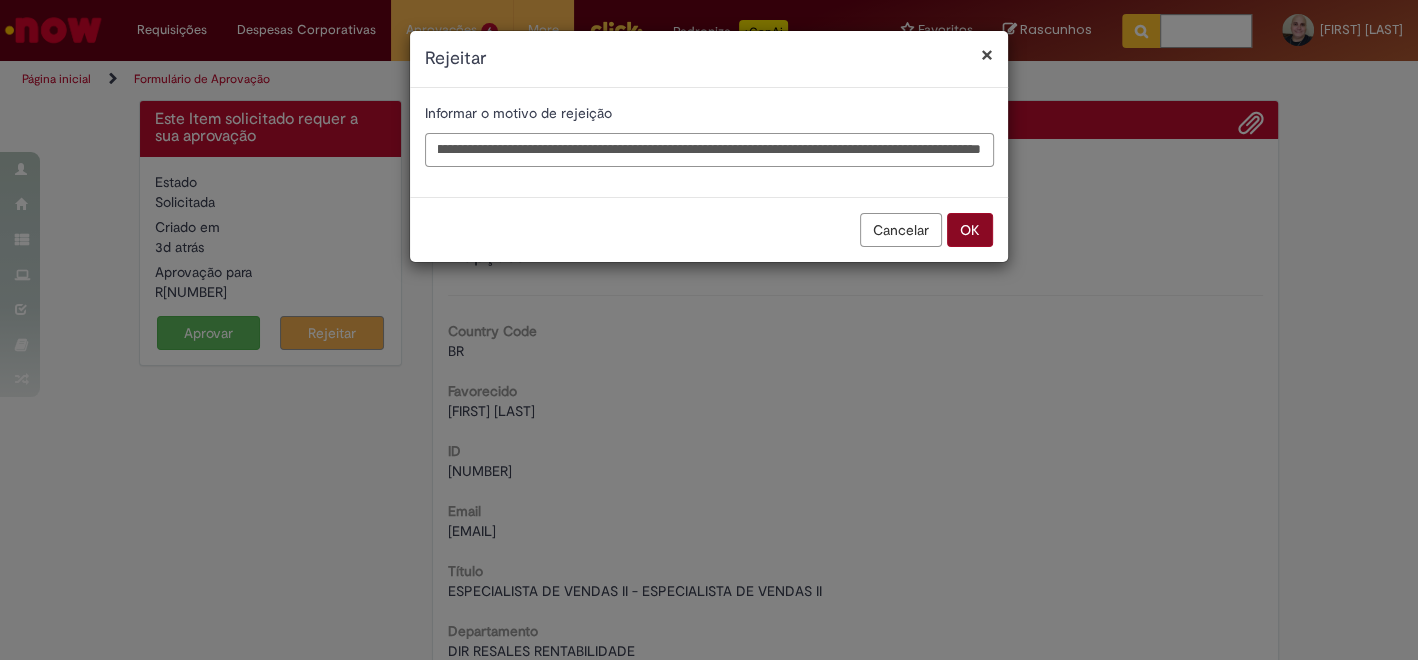 type on "**********" 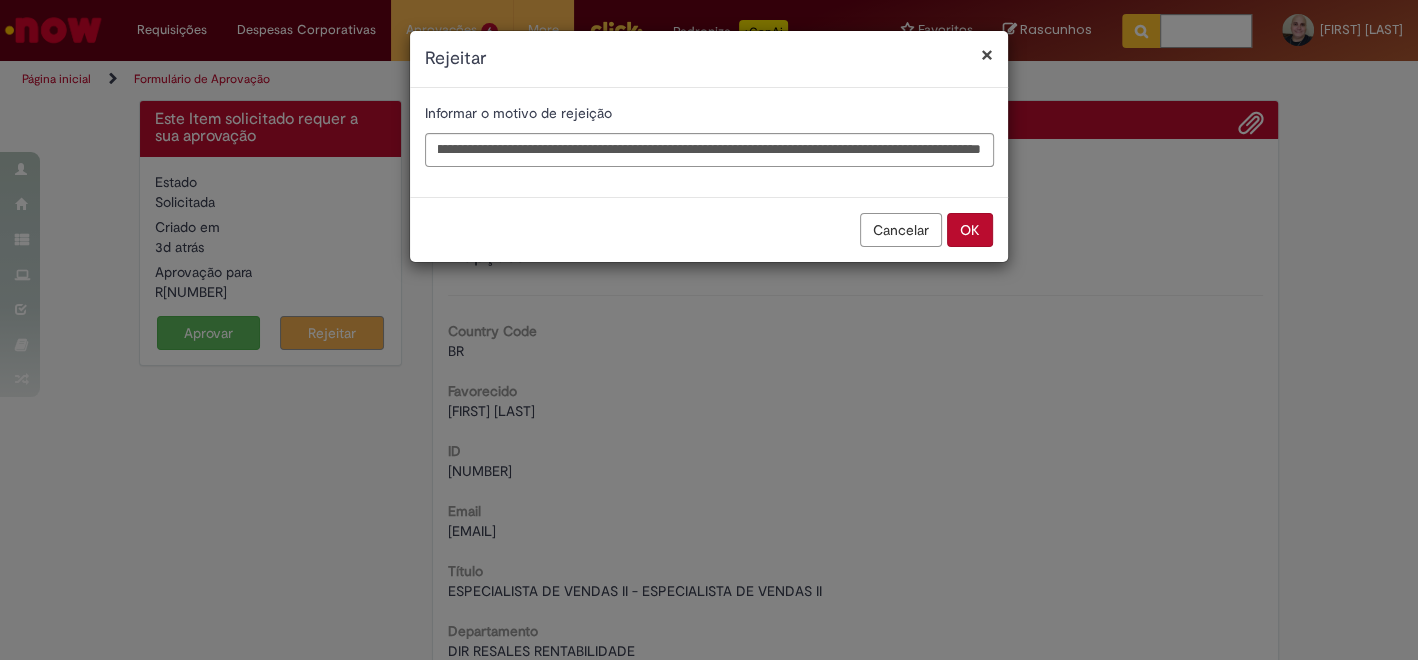 click on "OK" at bounding box center (970, 230) 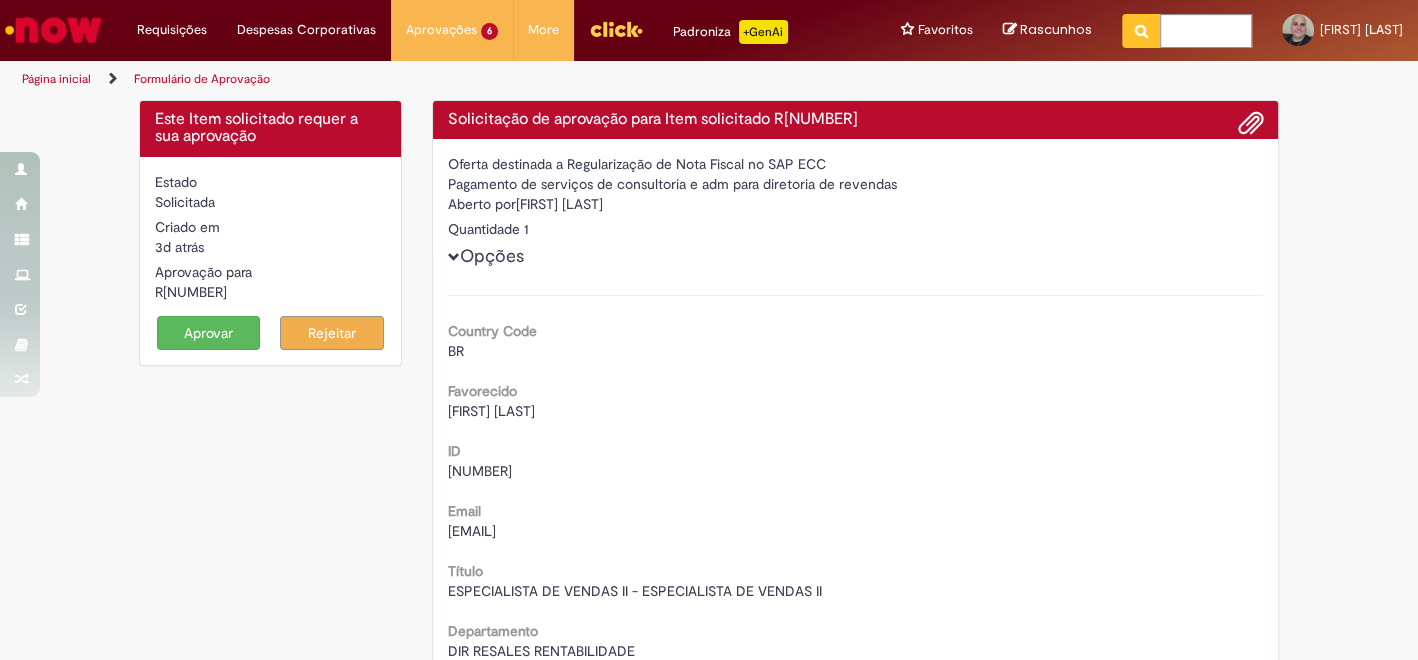 scroll, scrollTop: 0, scrollLeft: 0, axis: both 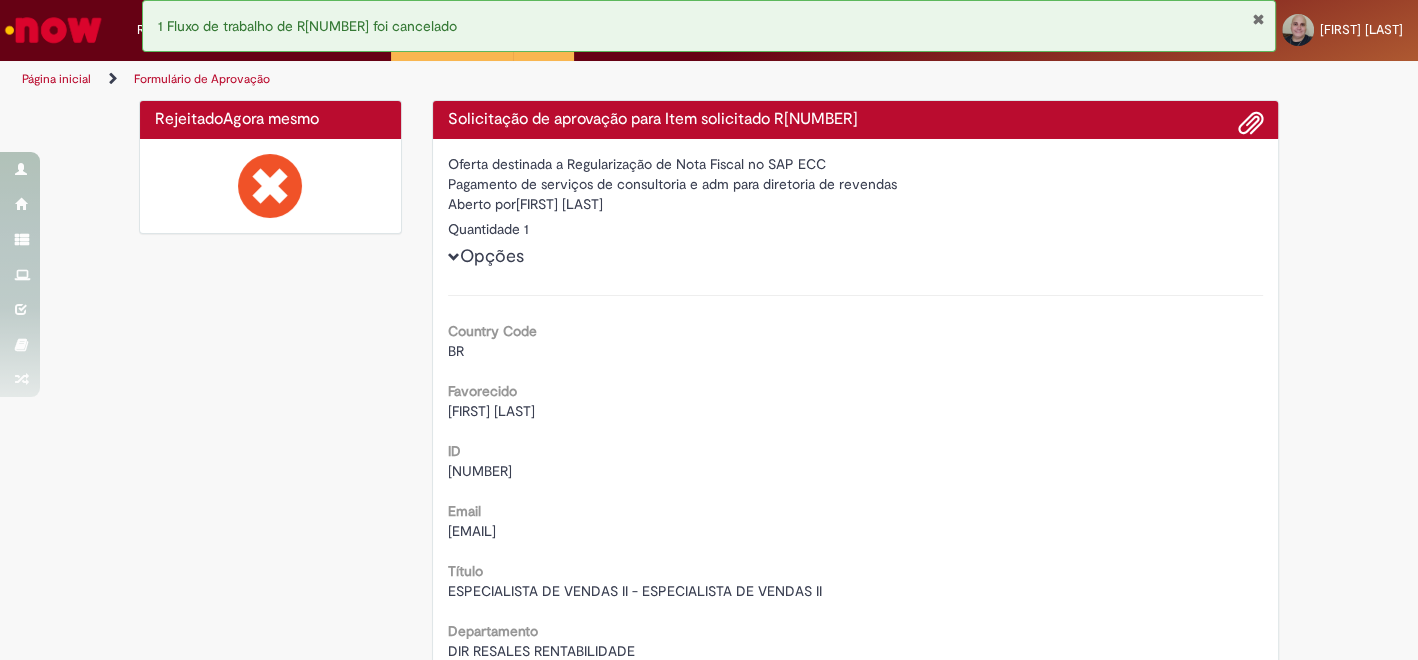 click on "Página inicial
Formulário de Aprovação" at bounding box center [472, 79] 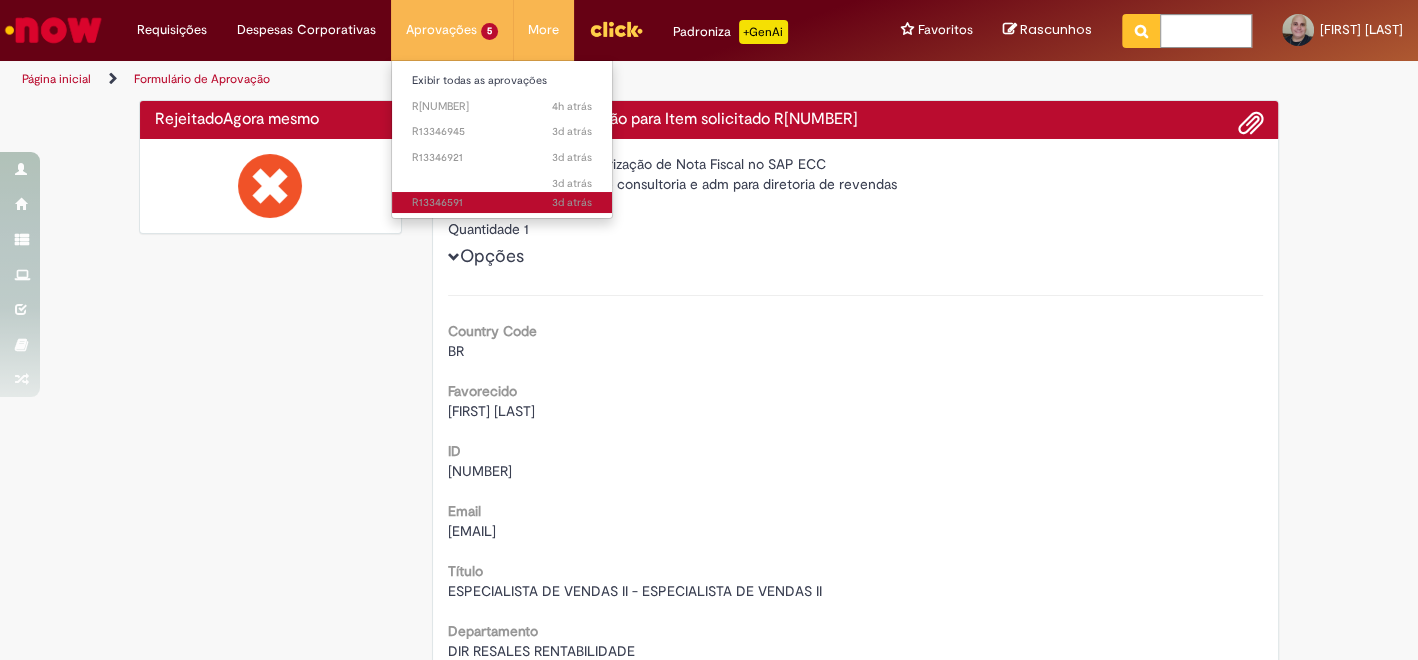 click on "[TIME] [TIME] R[NUMBER]" at bounding box center [502, 203] 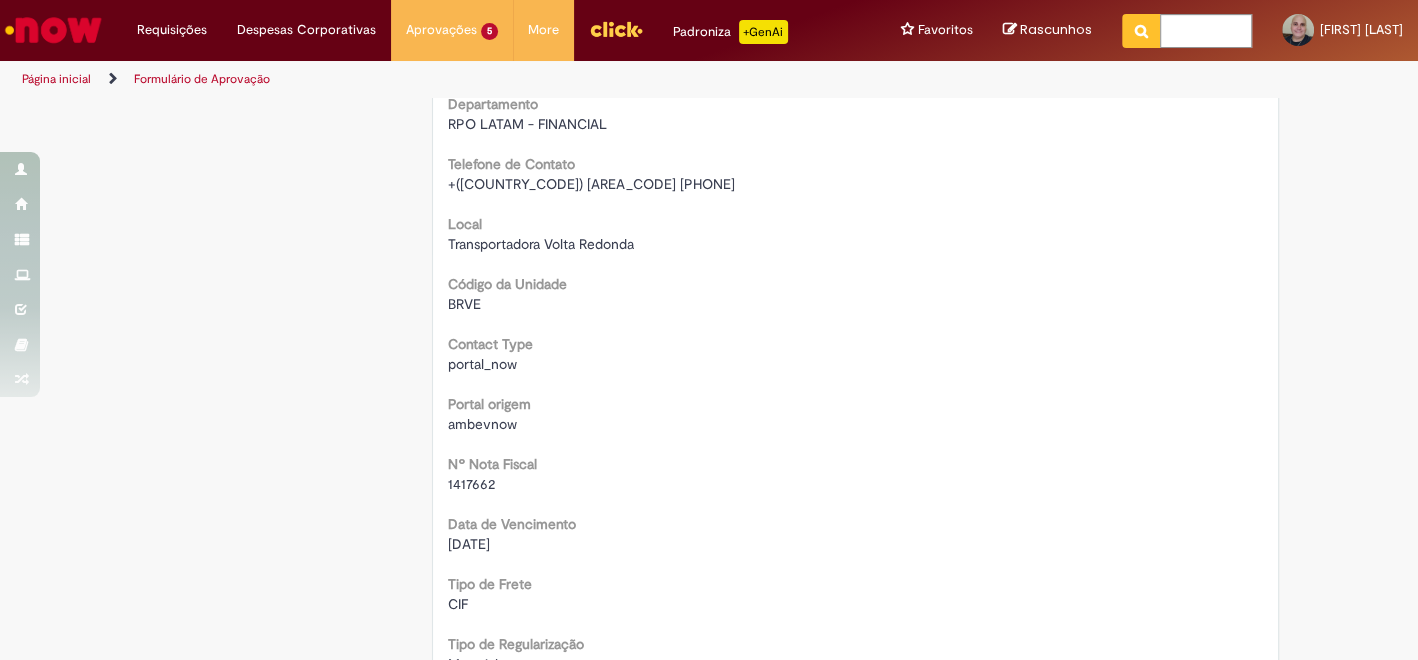 scroll, scrollTop: 555, scrollLeft: 0, axis: vertical 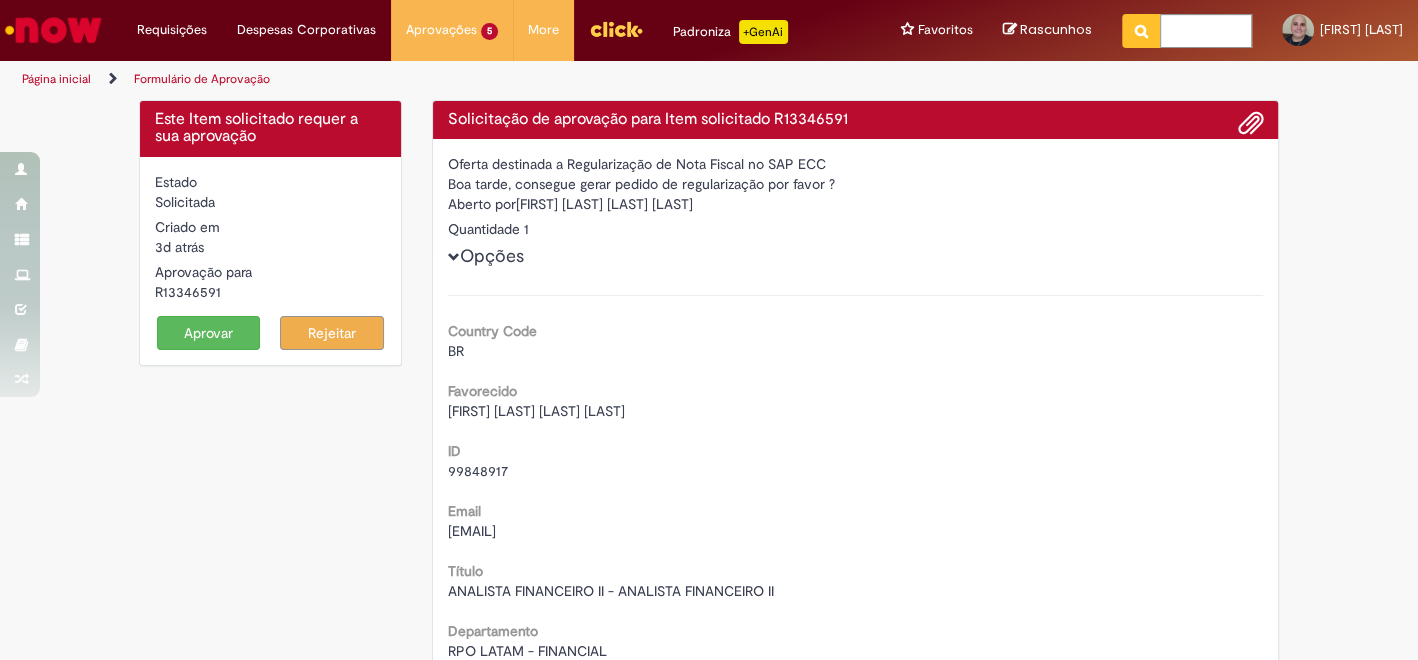 click on "Solicitação de aprovação para Item solicitado R13346591" at bounding box center (856, 120) 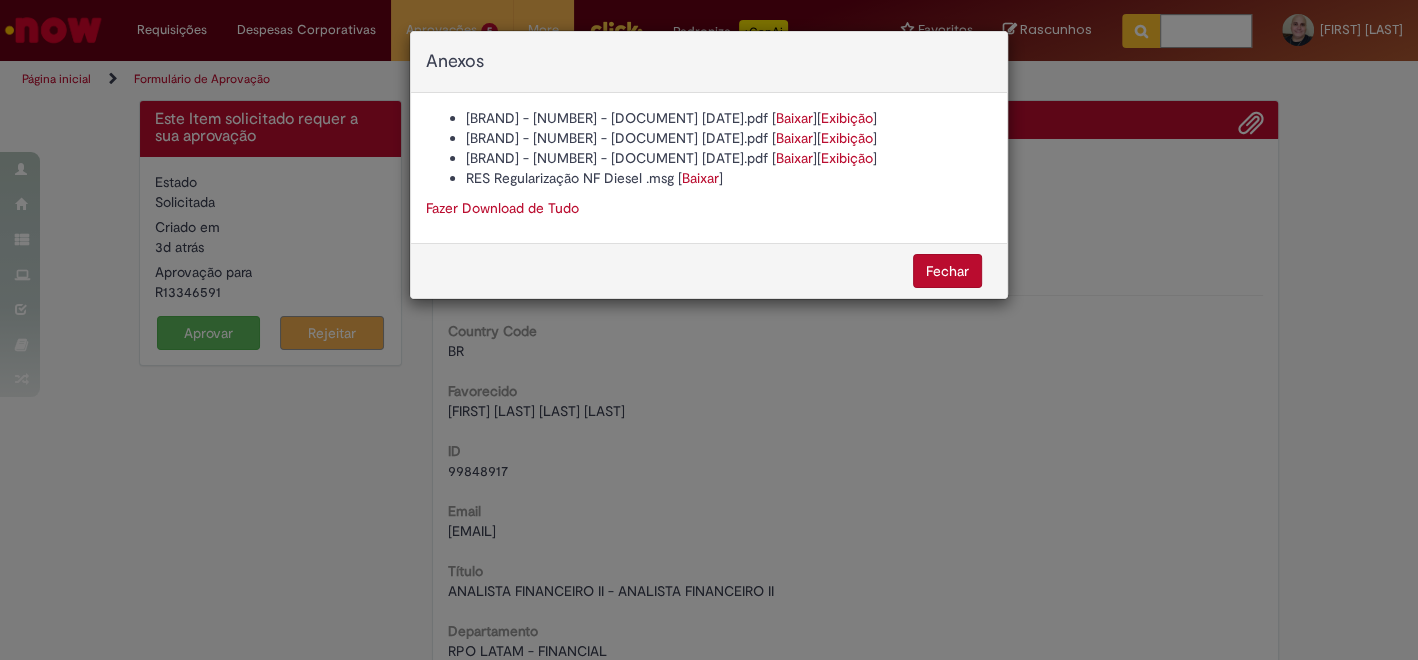 click on "Baixar" at bounding box center [700, 178] 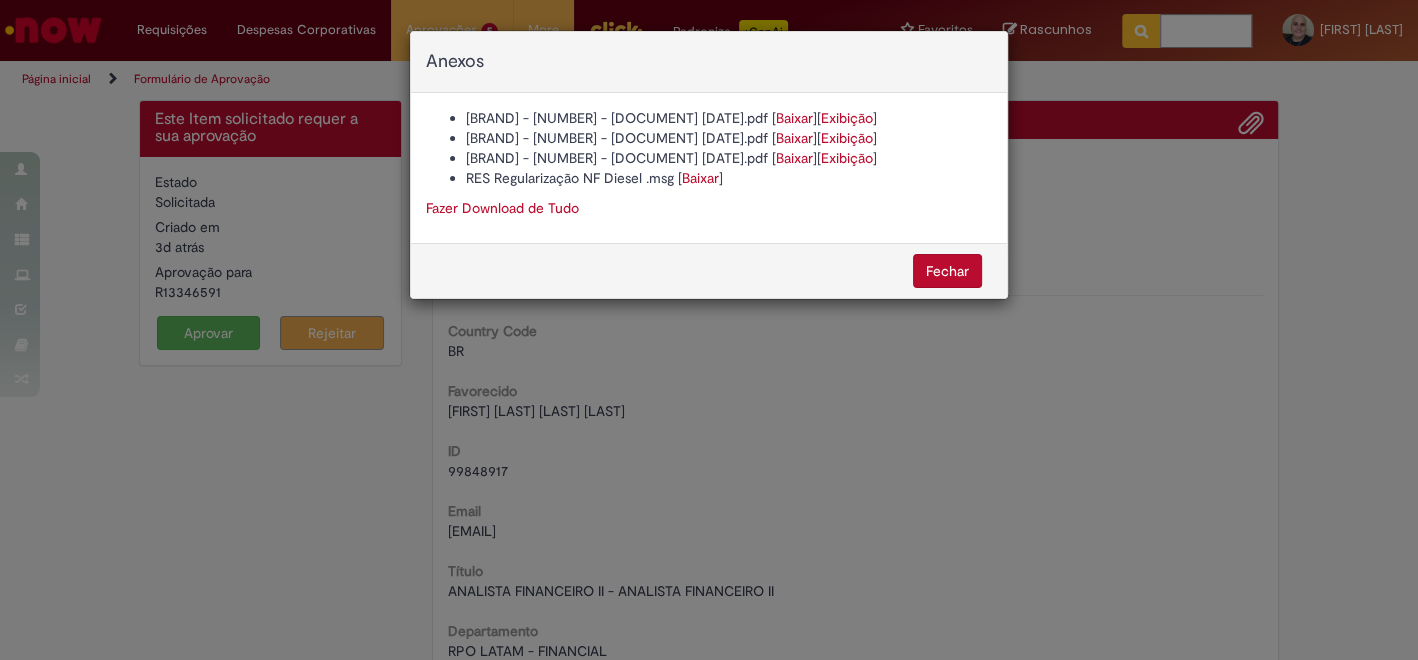 click on "Baixar" at bounding box center [794, 118] 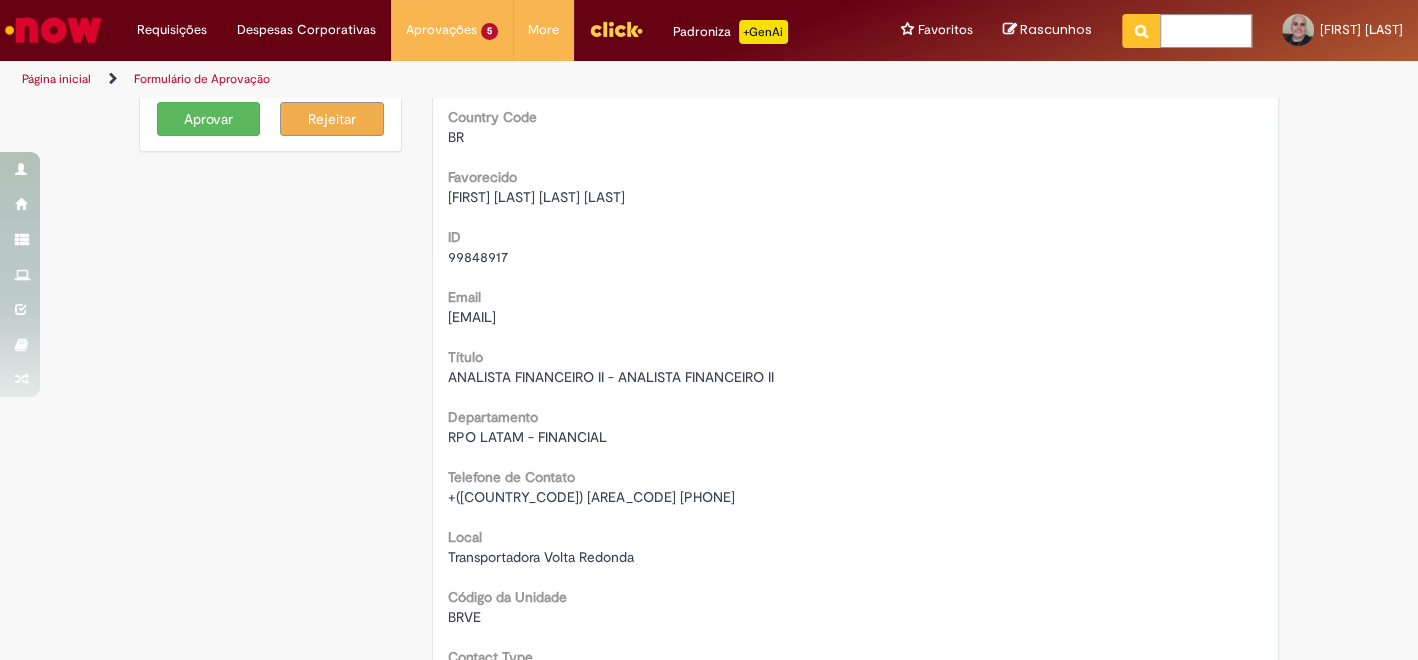 scroll, scrollTop: 111, scrollLeft: 0, axis: vertical 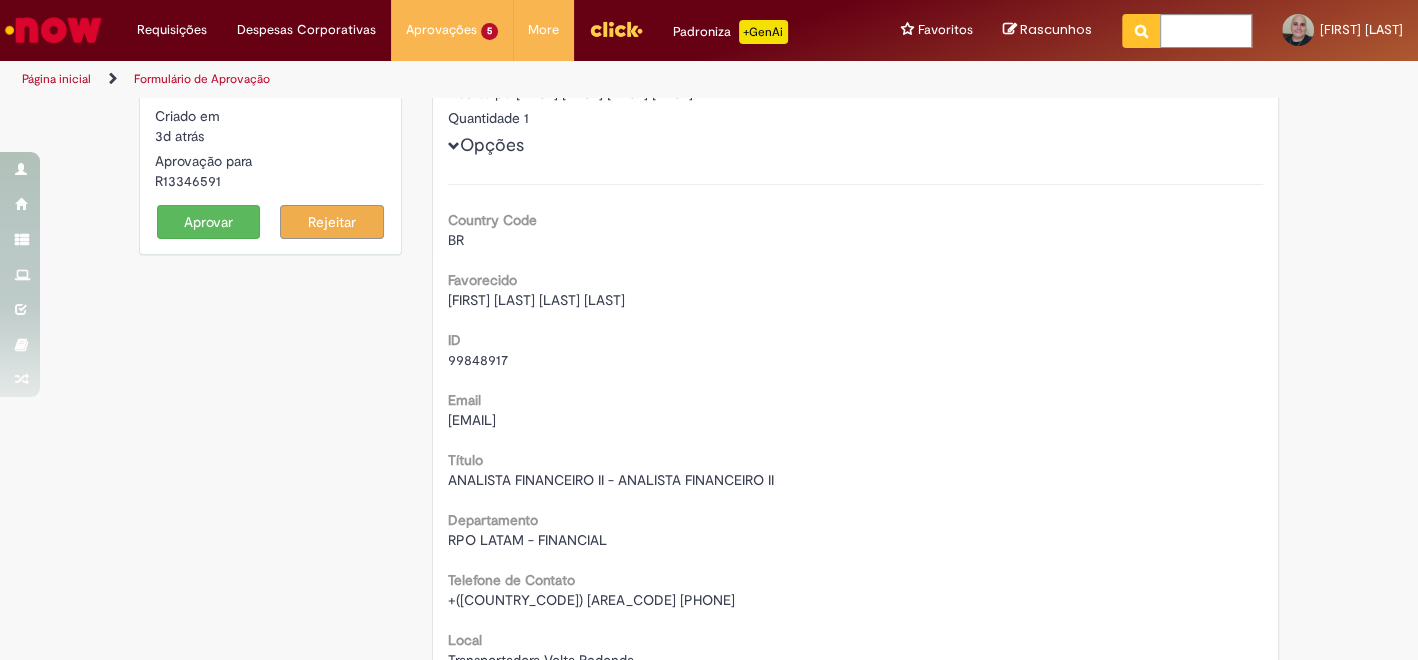 click on "Aprovar" at bounding box center (209, 222) 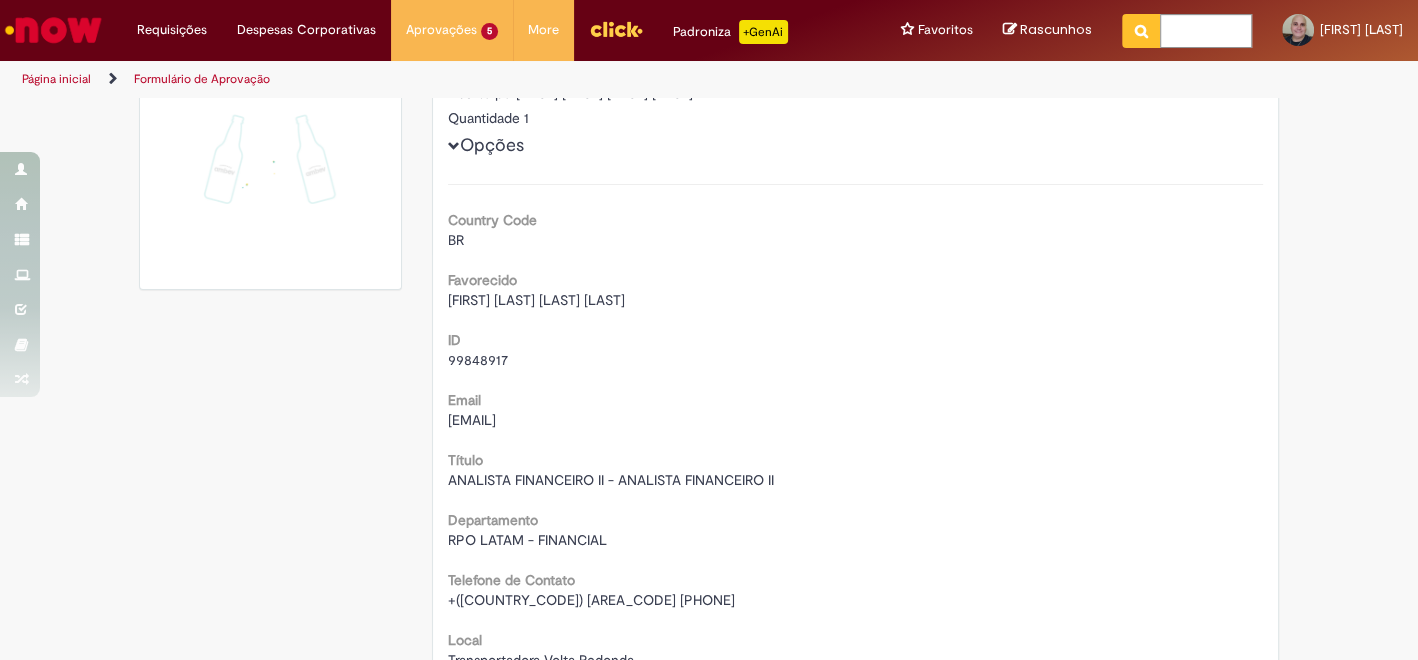 scroll, scrollTop: 0, scrollLeft: 0, axis: both 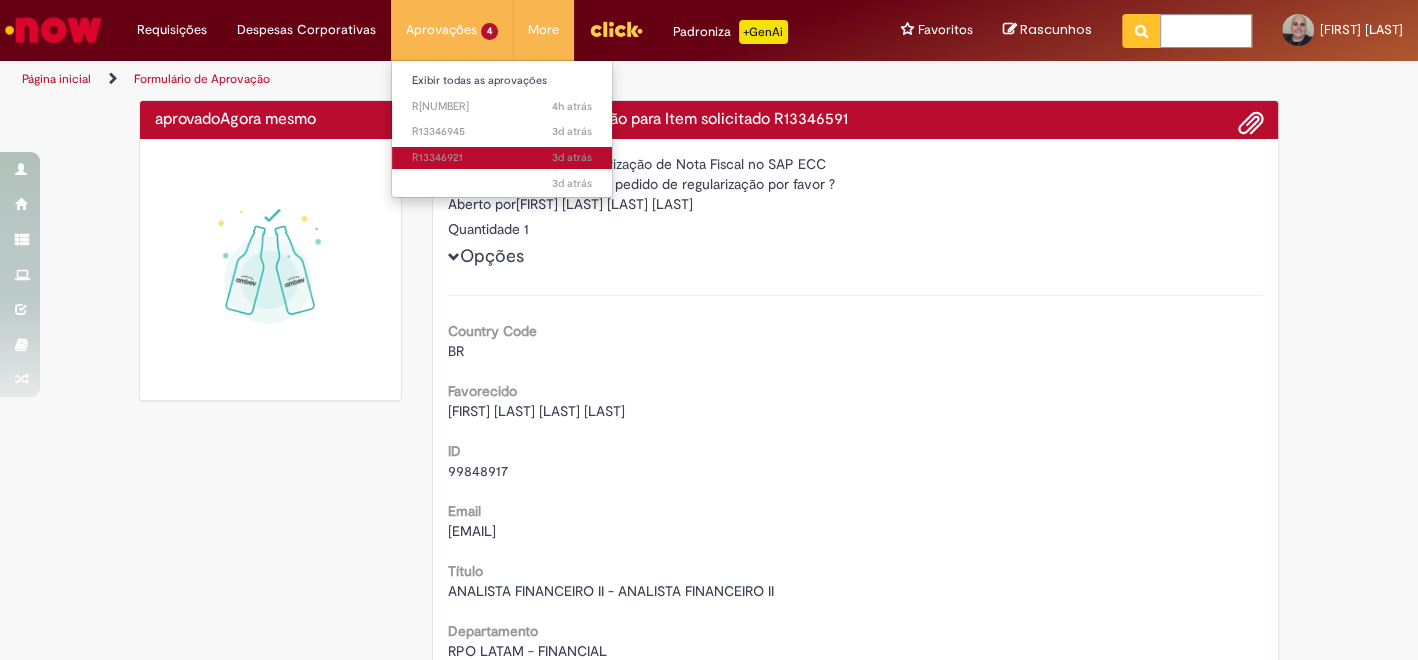 click on "[TIME] [TIME] R[NUMBER]" at bounding box center [502, 158] 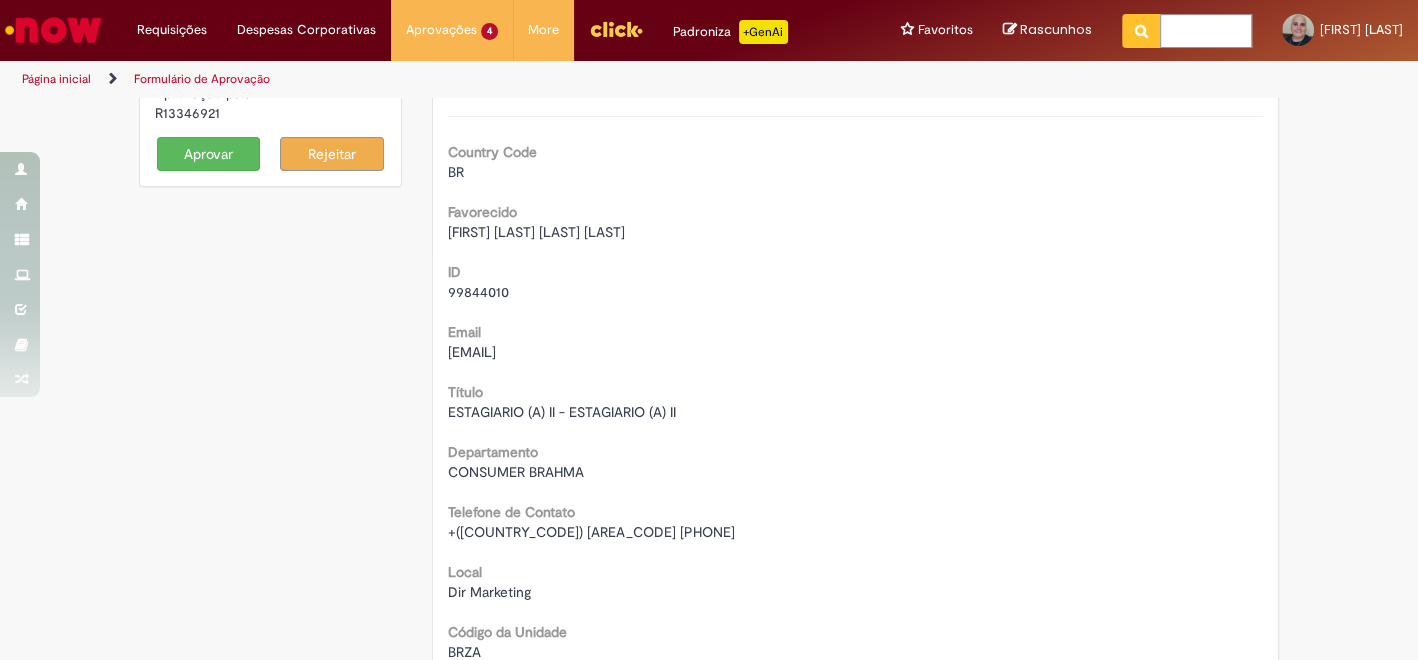 scroll, scrollTop: 0, scrollLeft: 0, axis: both 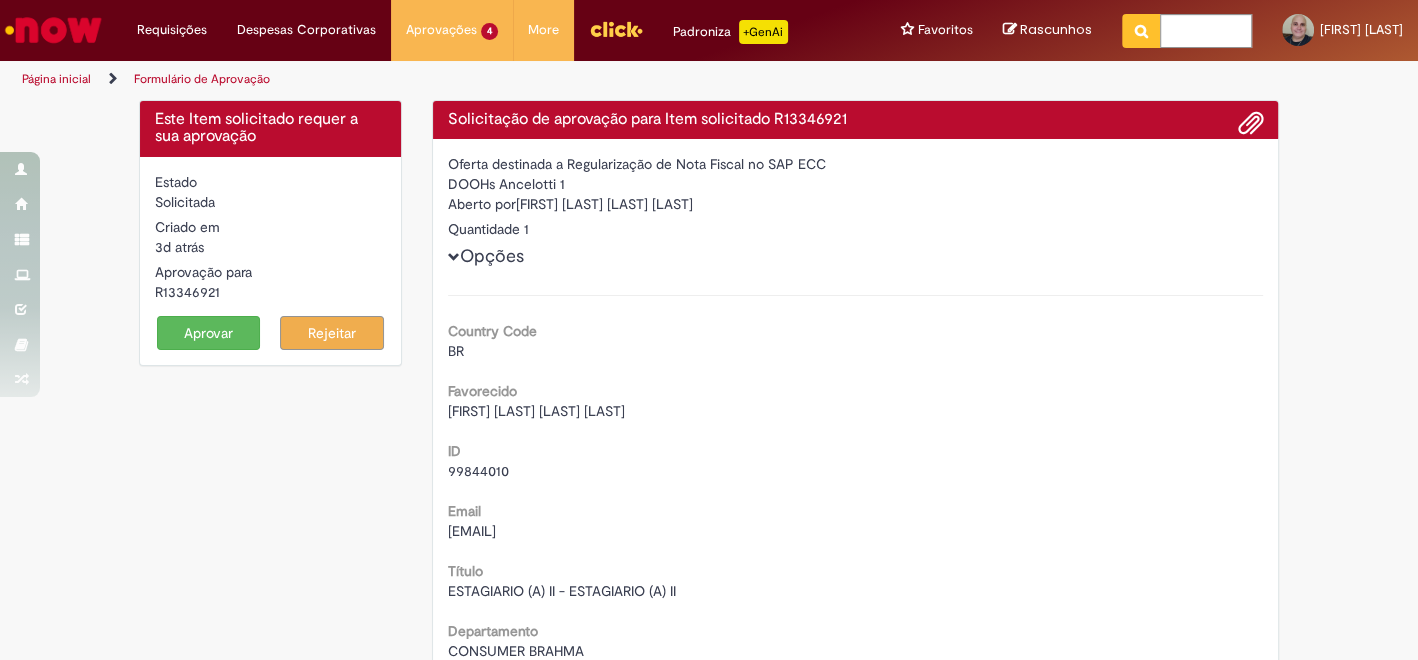click at bounding box center [1251, 124] 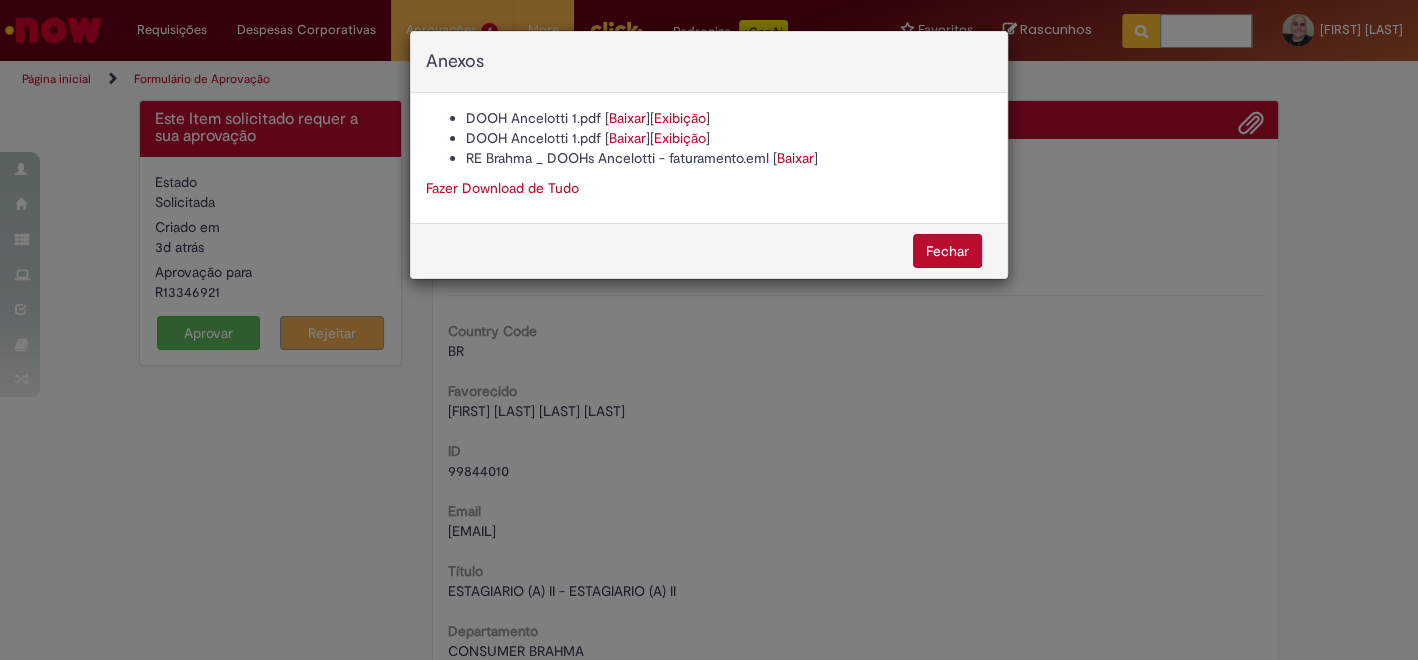click on "Baixar" at bounding box center [627, 118] 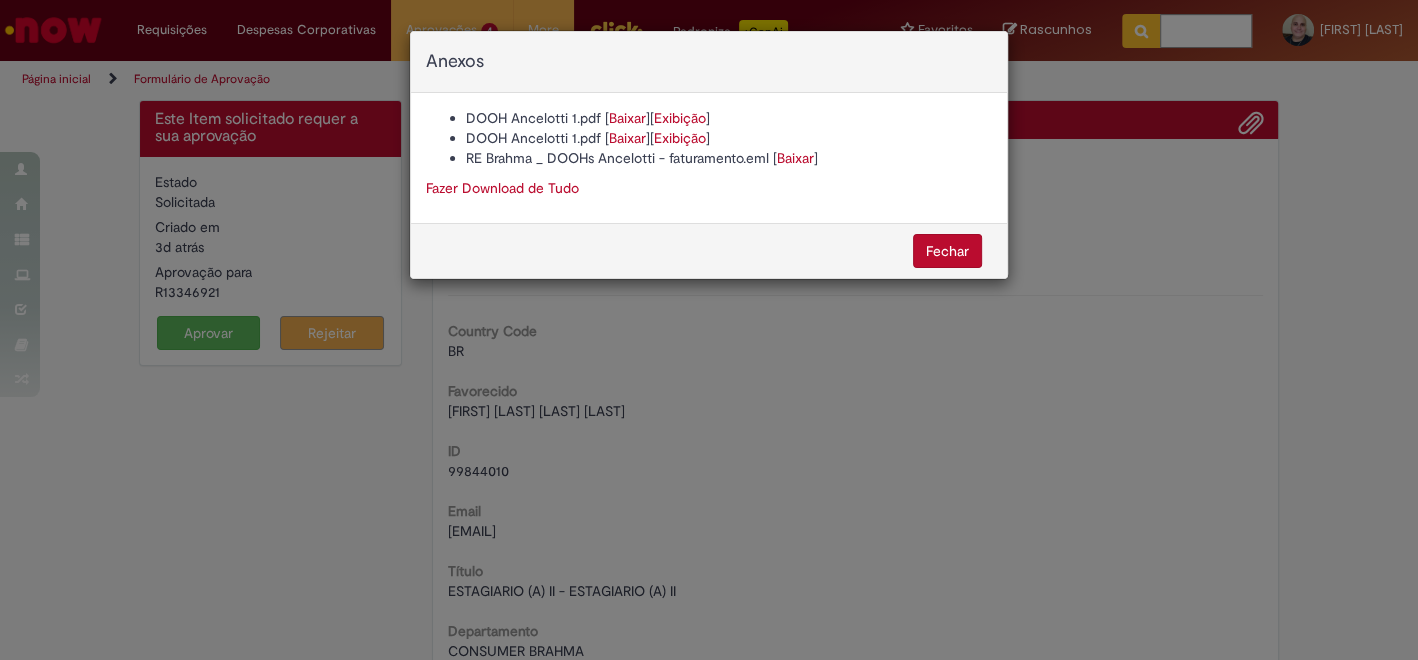 click on "Baixar" at bounding box center (795, 158) 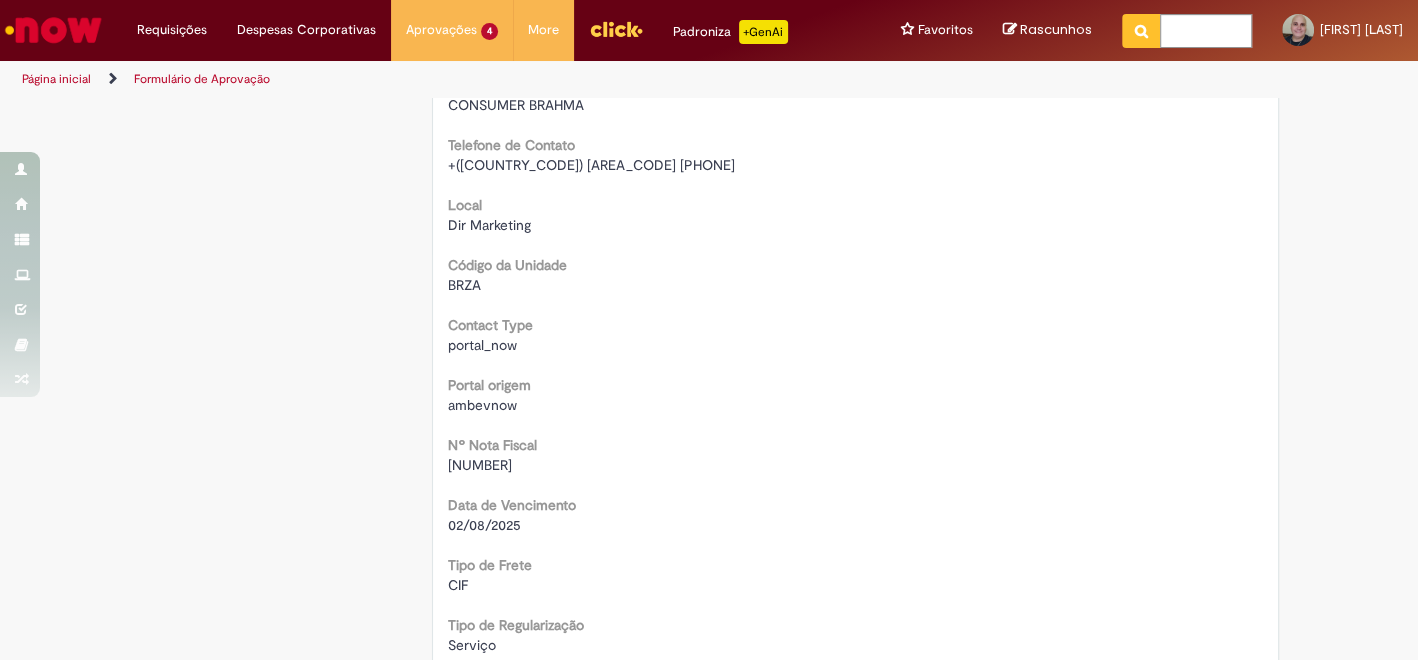 scroll, scrollTop: 0, scrollLeft: 0, axis: both 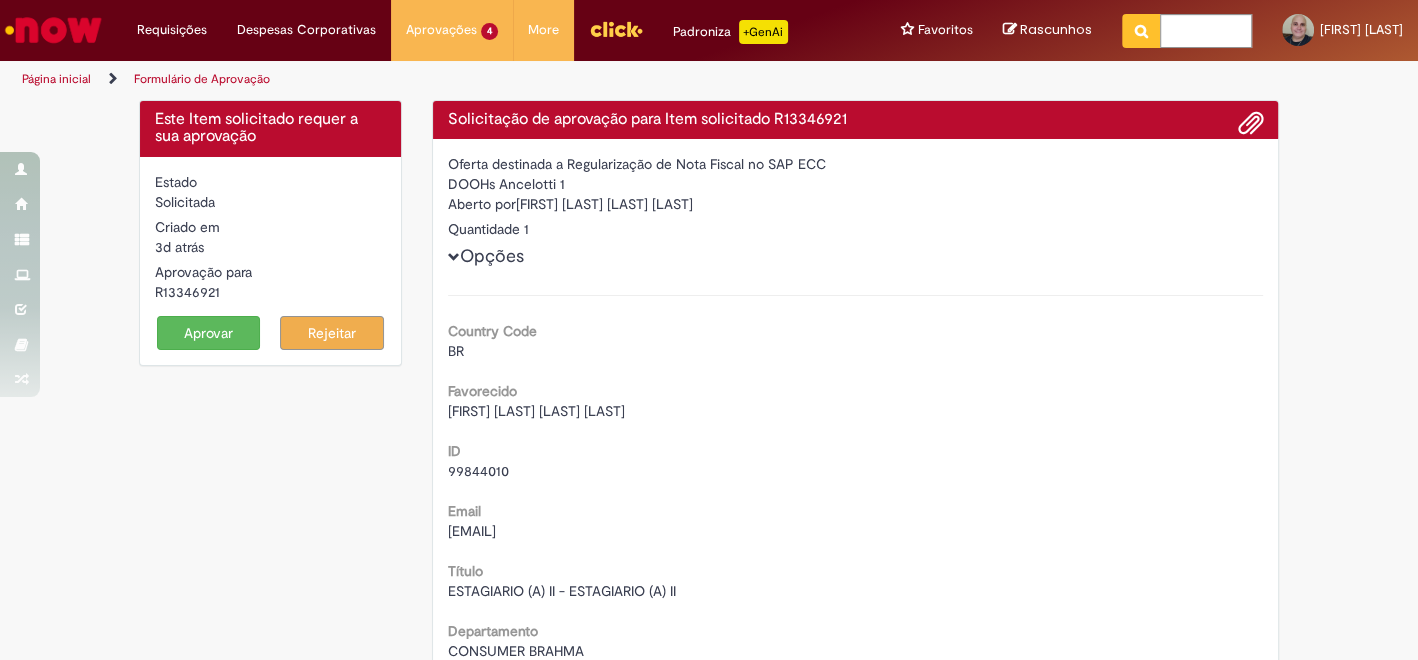 click at bounding box center (1251, 124) 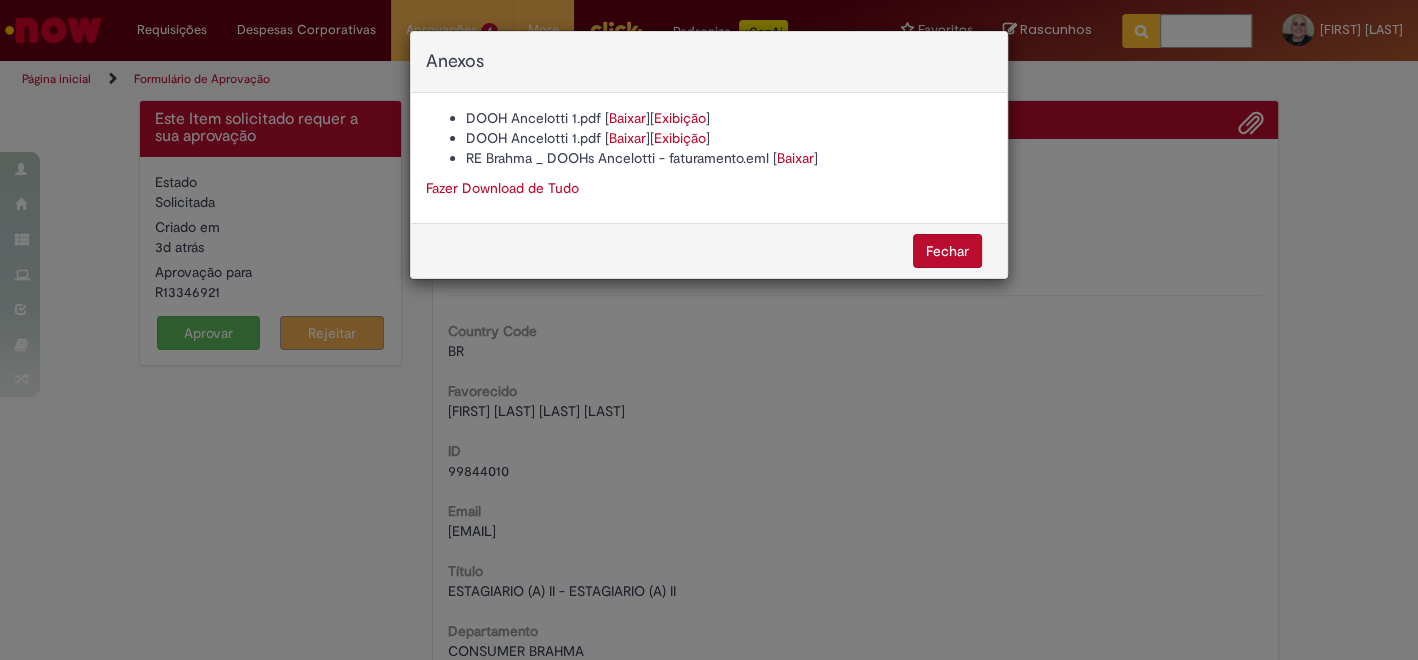 click on "Baixar" at bounding box center [795, 158] 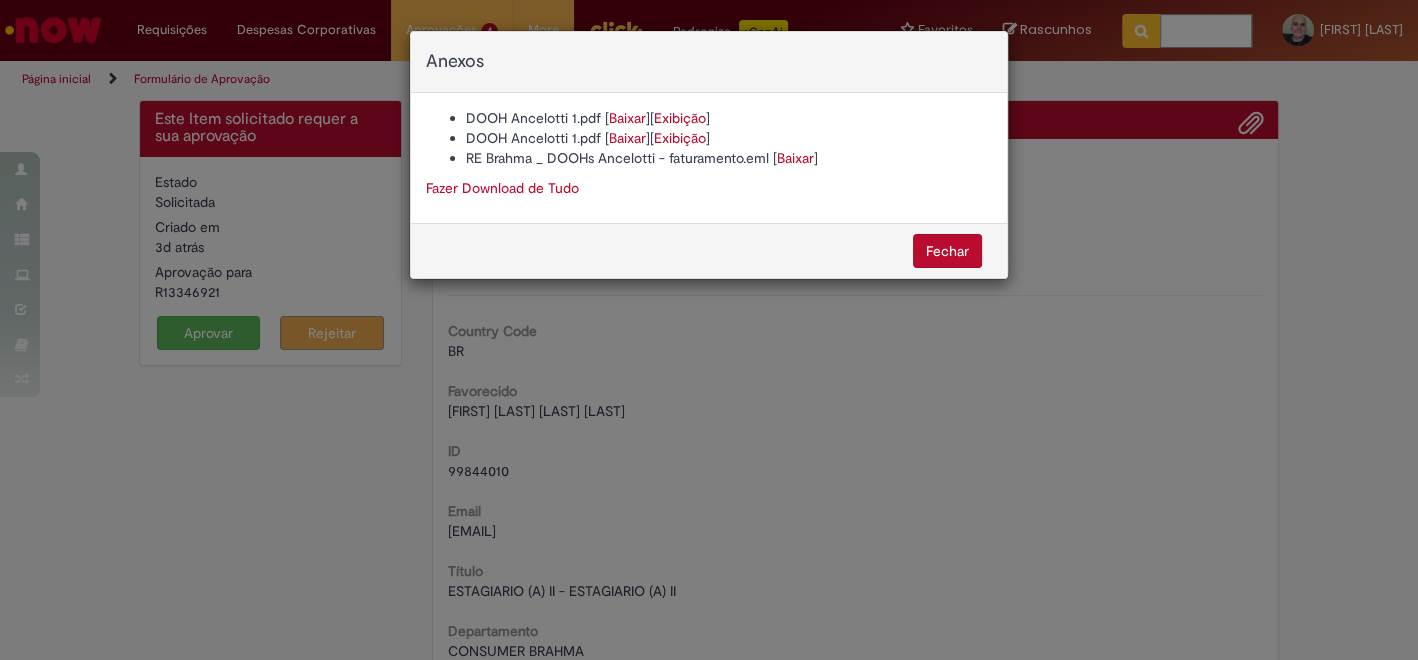 click on "DOOH Ancelotti 1.pdf [ Baixar ]  [ Exibição ] DOOH Ancelotti 1.pdf [ Baixar ]  [ Exibição ] RE Brahma _ DOOHs Ancelotti - faturamento.eml [ Baixar ]
Fazer Download de Tudo" at bounding box center [709, 158] 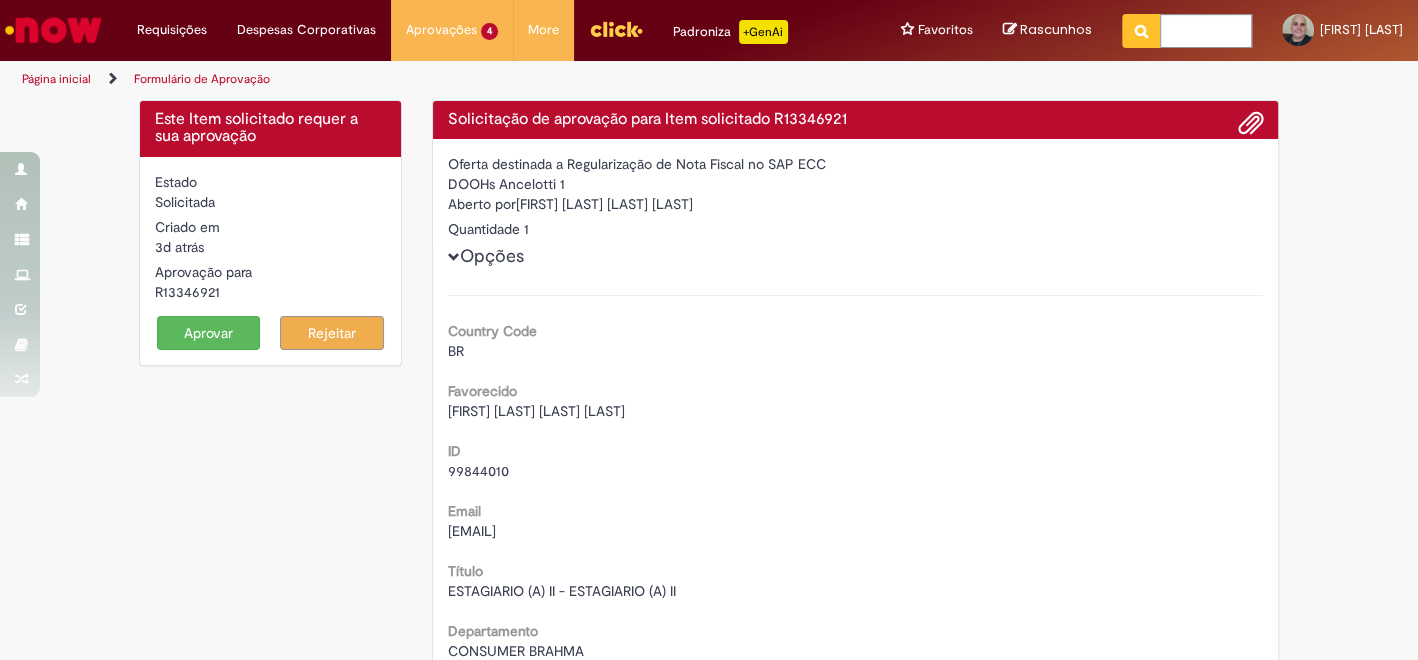 click on "Aprovar" at bounding box center (209, 333) 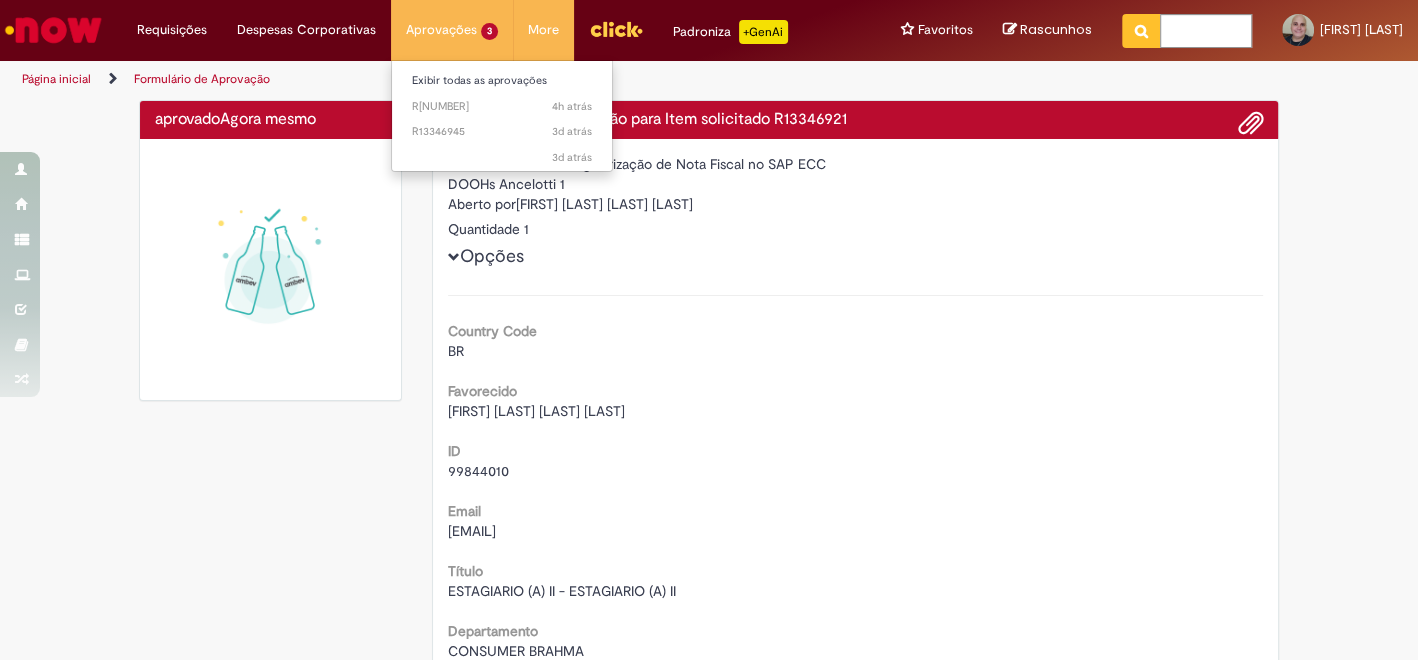 click on "[TIME] [TIME] R[NUMBER]
[TIME] [TIME] R[NUMBER]
[TIME] [TIME]" at bounding box center [502, 116] 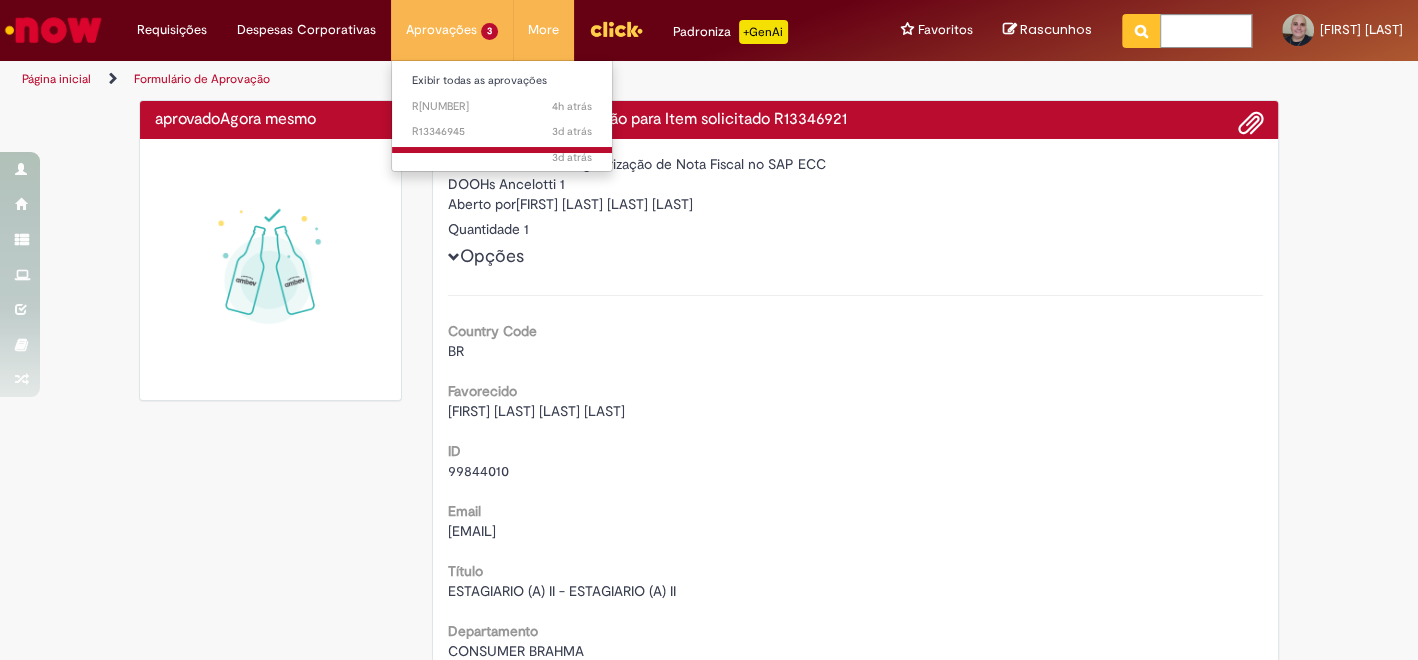click on "3d atrás" at bounding box center [572, 157] 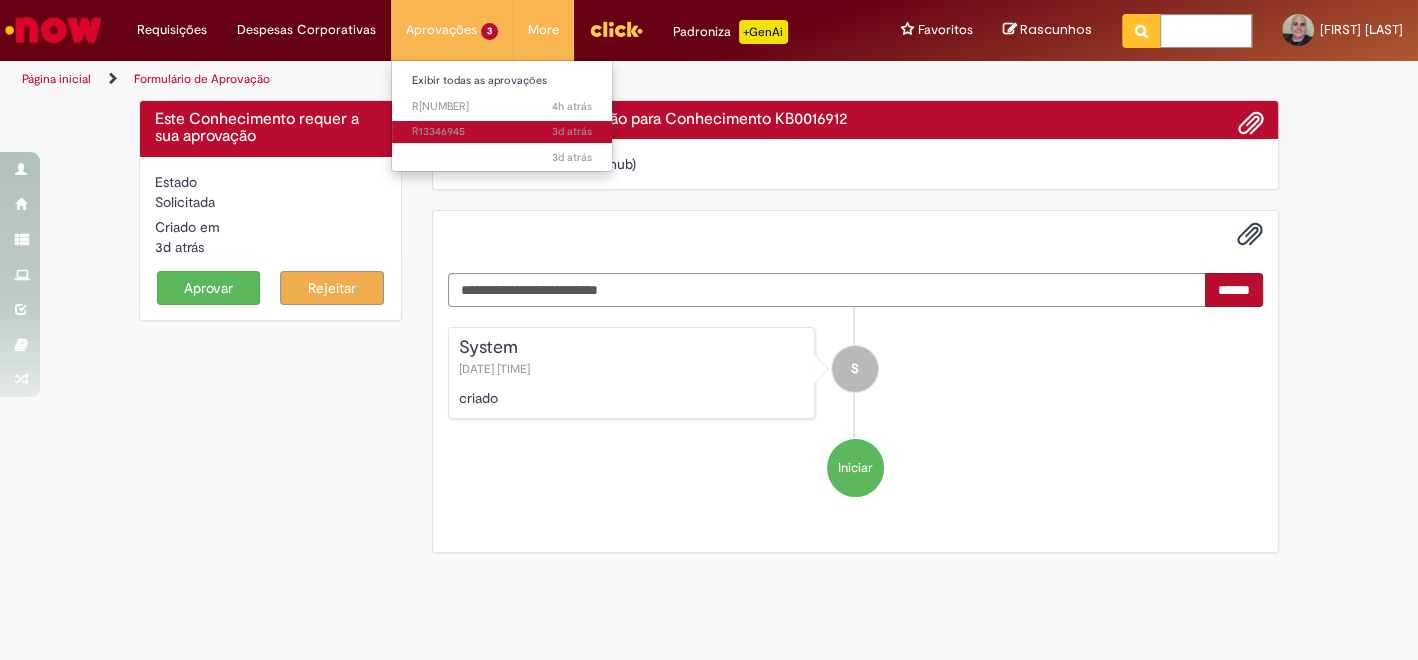 click on "[TIME] [TIME] R[NUMBER]" at bounding box center (502, 132) 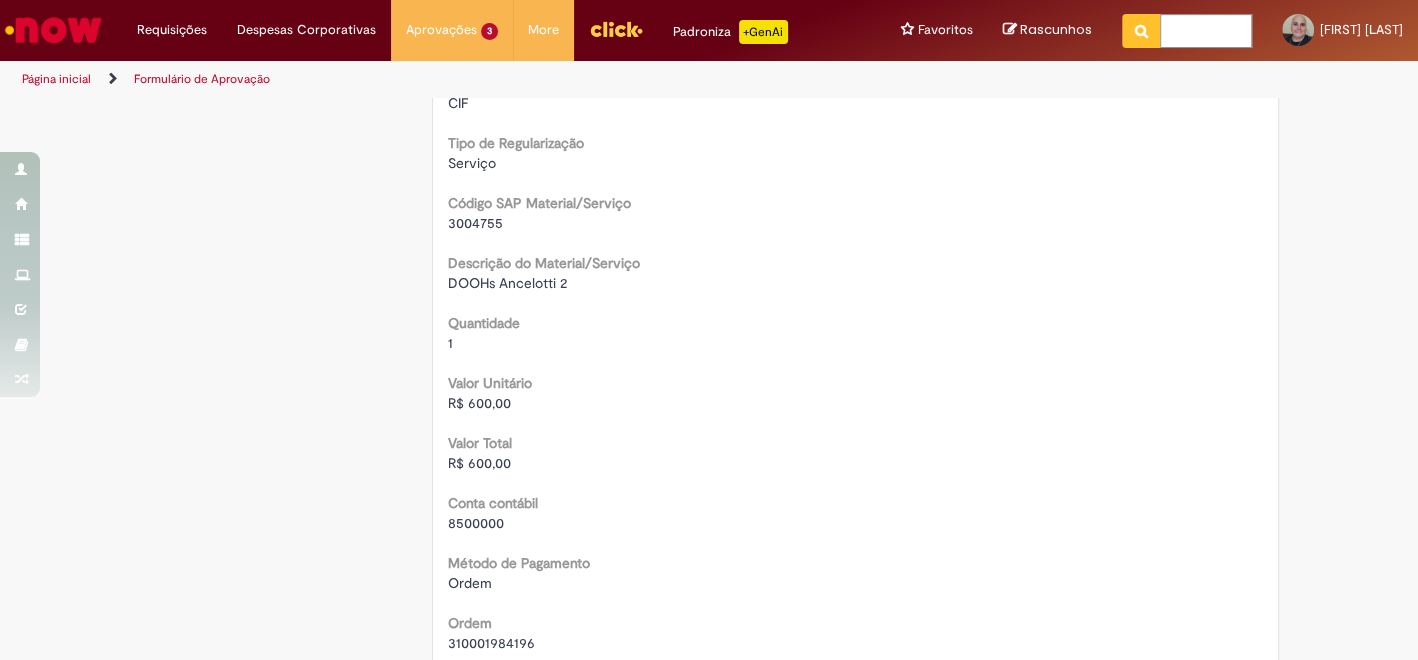 scroll, scrollTop: 0, scrollLeft: 0, axis: both 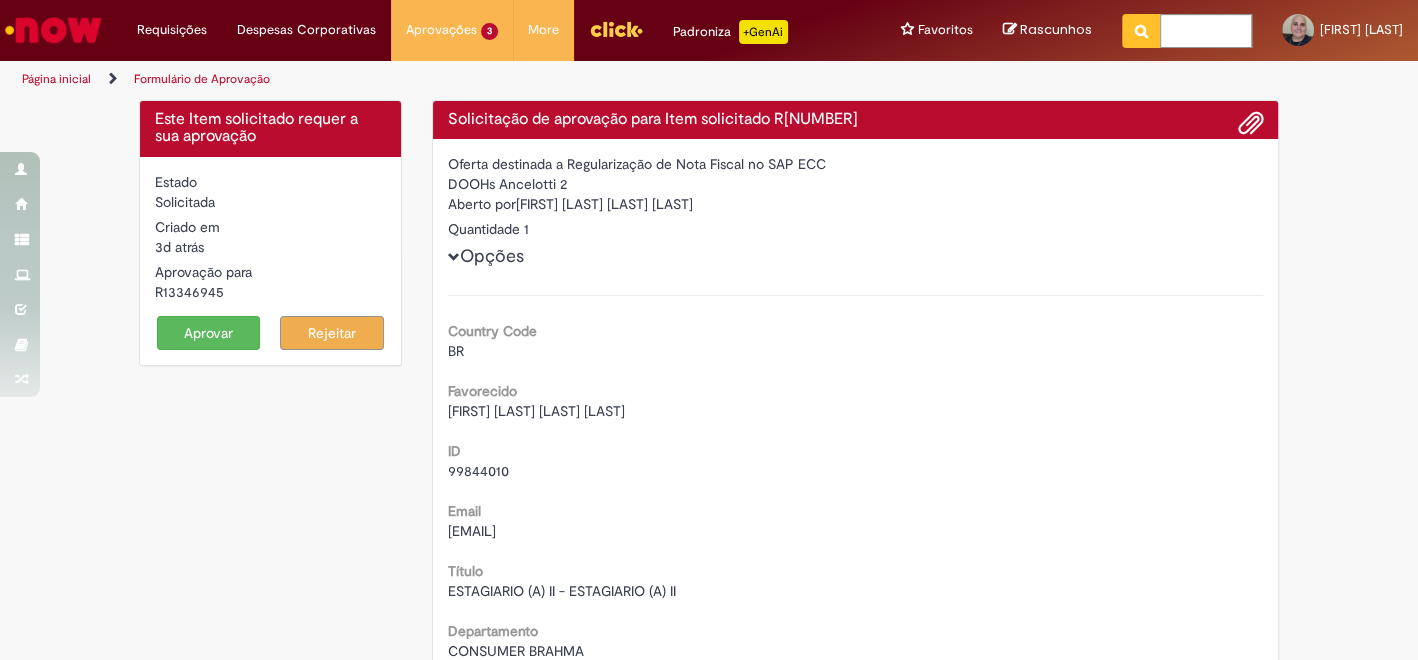 click at bounding box center [1251, 124] 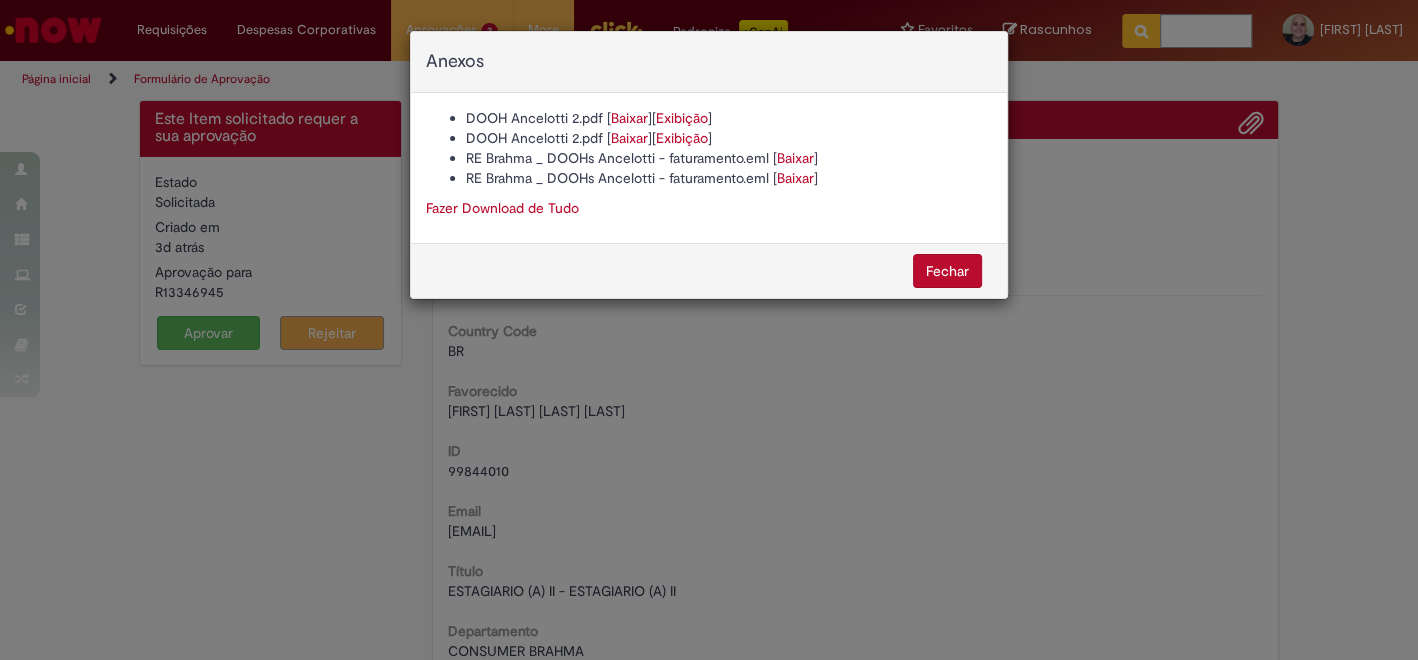 click on "Baixar" at bounding box center [795, 158] 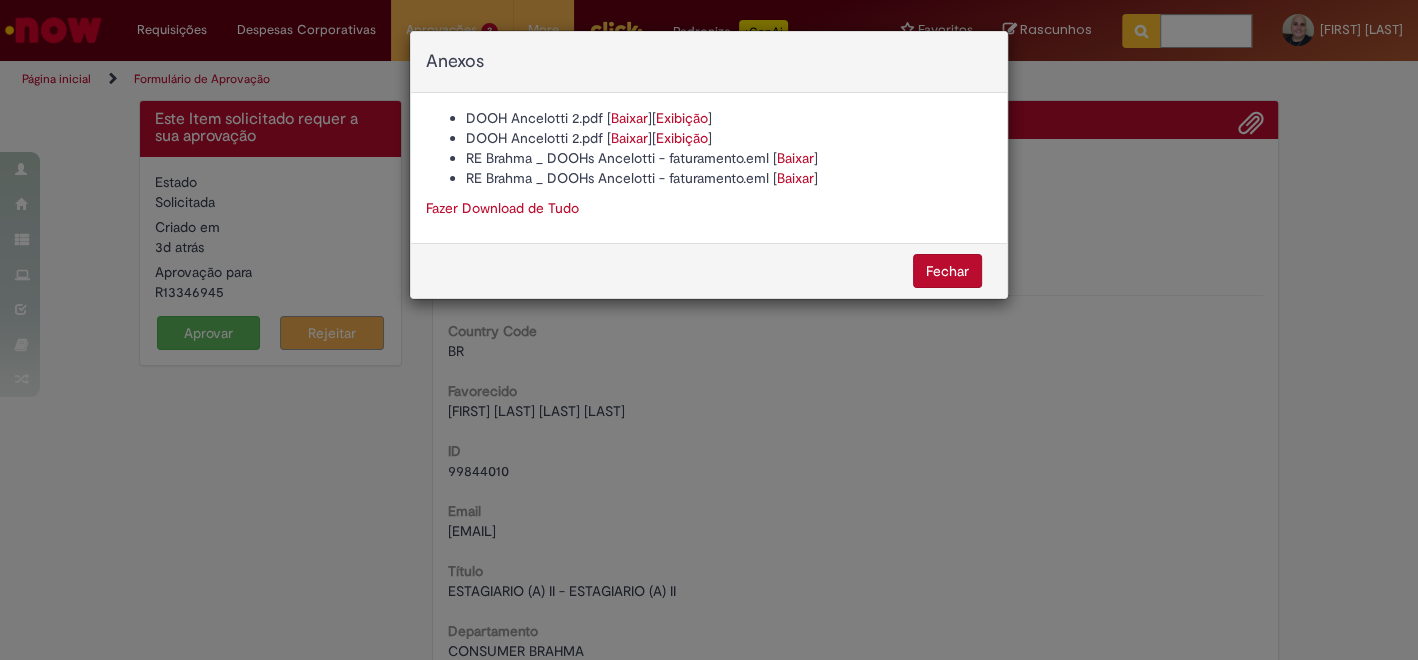 click on "Fazer Download de Tudo" at bounding box center [709, 208] 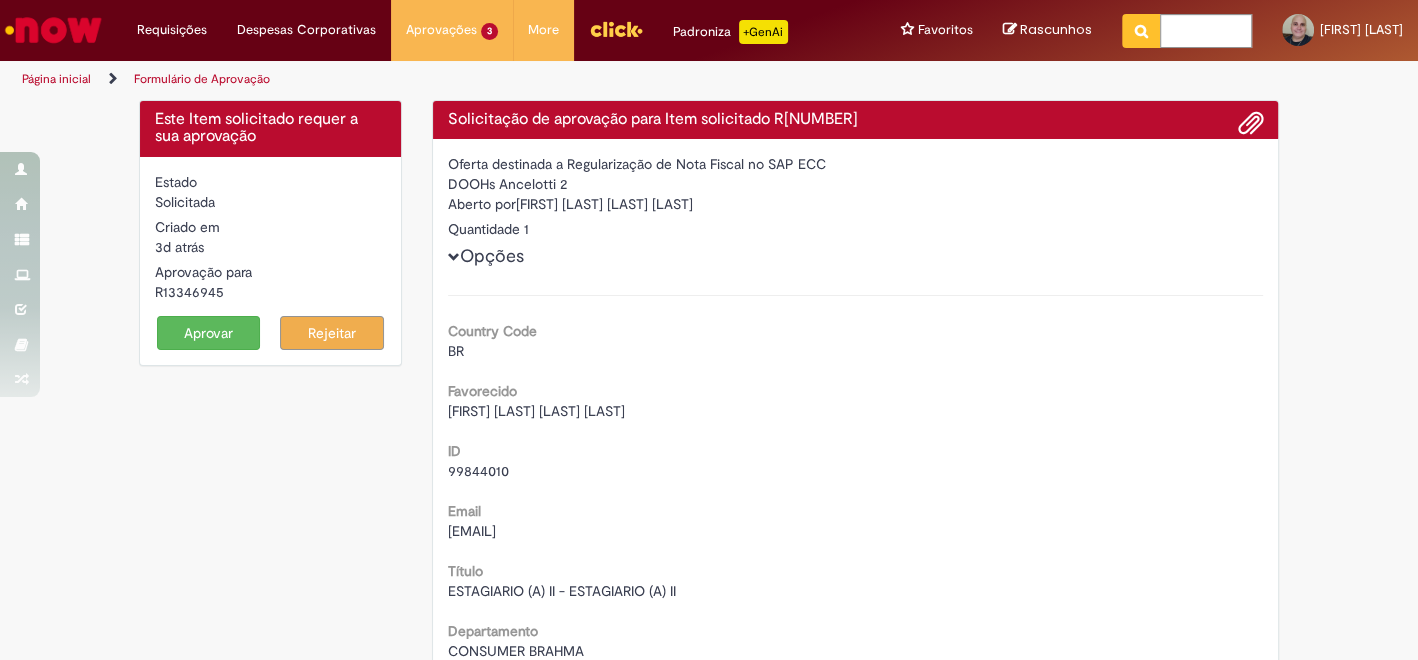 click on "Aprovar" at bounding box center [209, 333] 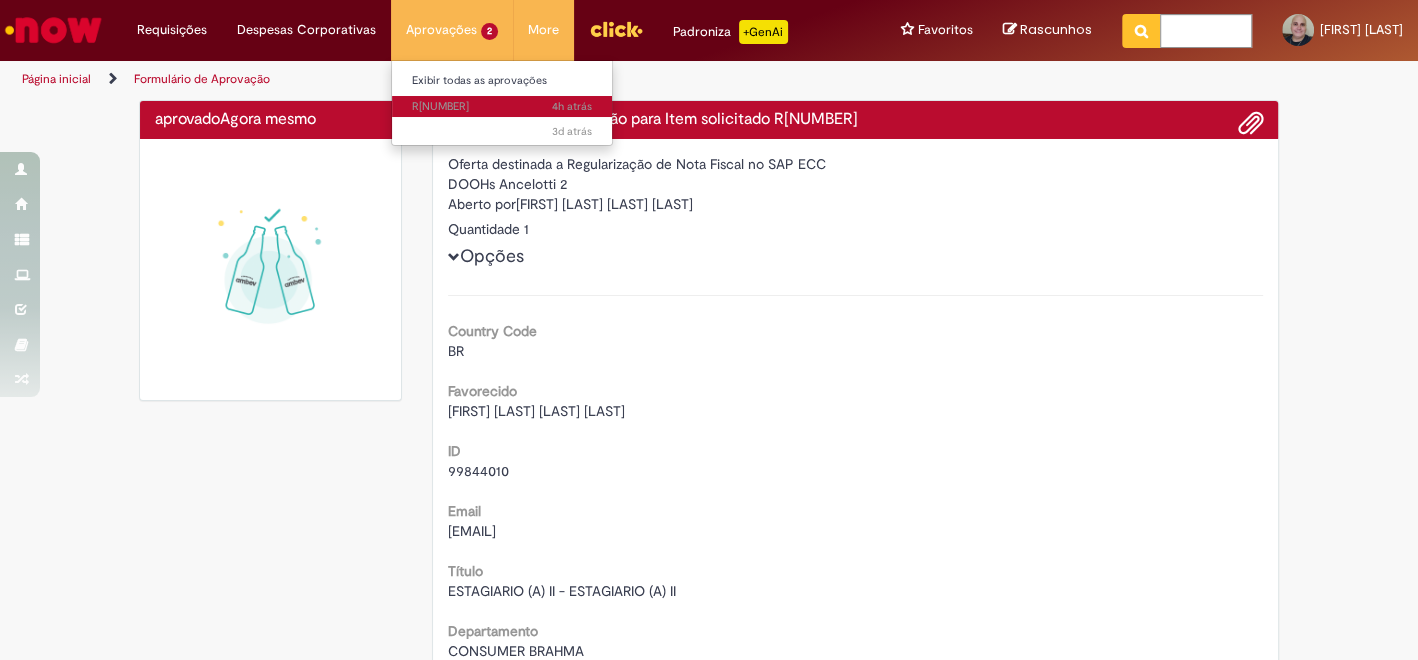click on "[TIME] [TIME] R[NUMBER]" at bounding box center (502, 107) 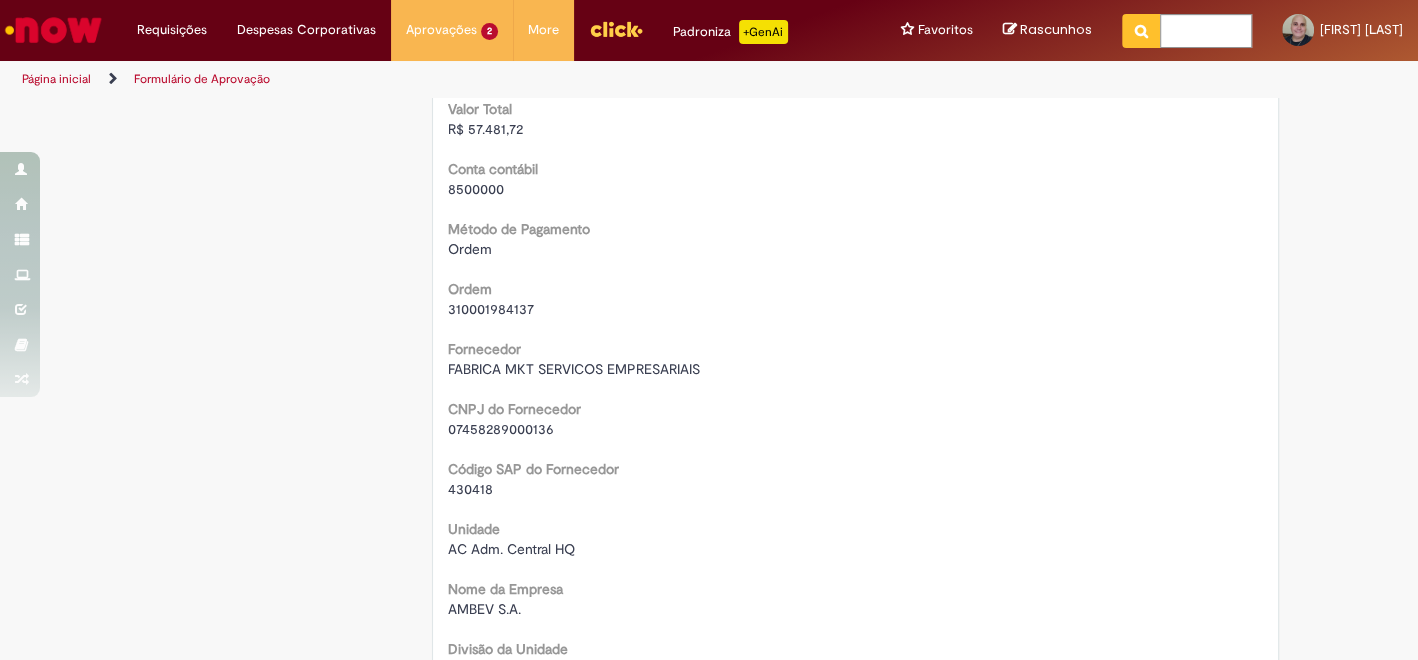 scroll, scrollTop: 1574, scrollLeft: 0, axis: vertical 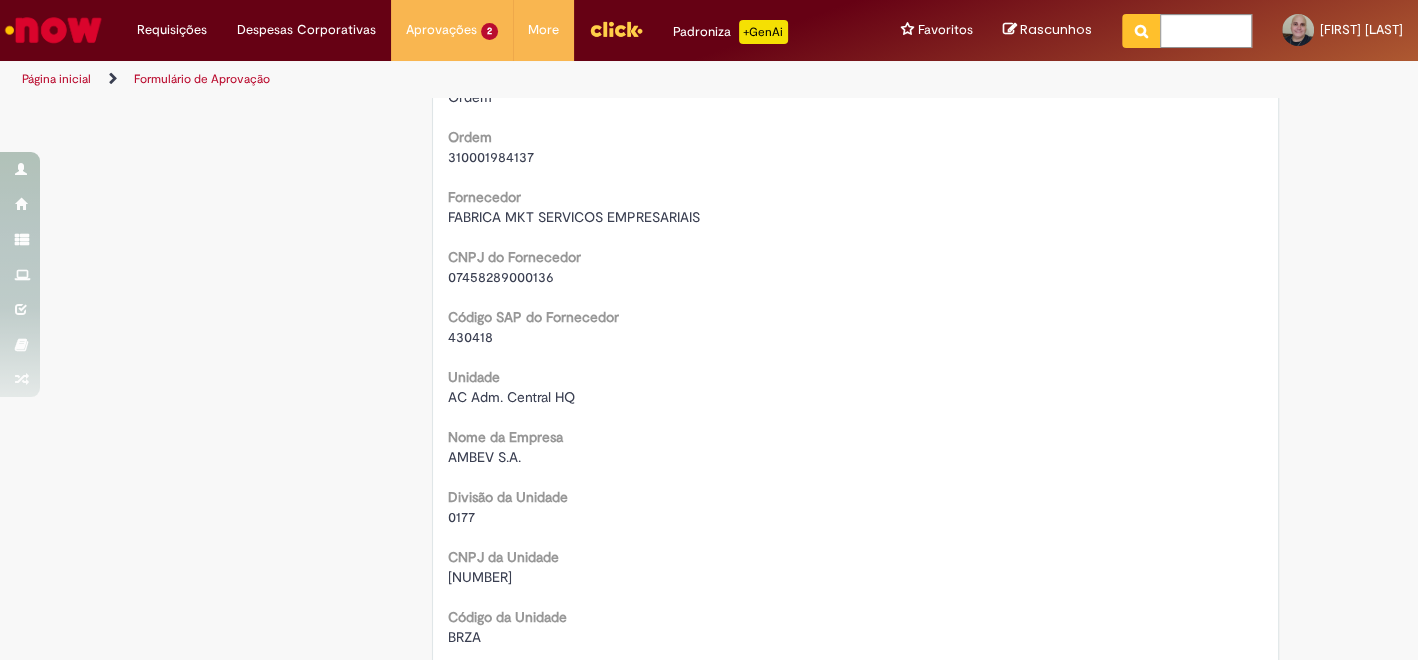 click on "[DATE] [TIME]
Solicitação de aprovação para Item solicitado R[NUMBER]
Oferta destinada a Regularização de Nota Fiscal no SAP ECC
Aberto por  [FIRST] [LAST]
Quantidade 1
Opções
Country Code
BR
Favorecido
[FIRST] [LAST]
ID
[NUMBER]
Email
[EMAIL]
Título
ESTAGIARIO (A) II - ESTAGIARIO (A) II
Departamento" at bounding box center [709, 397] 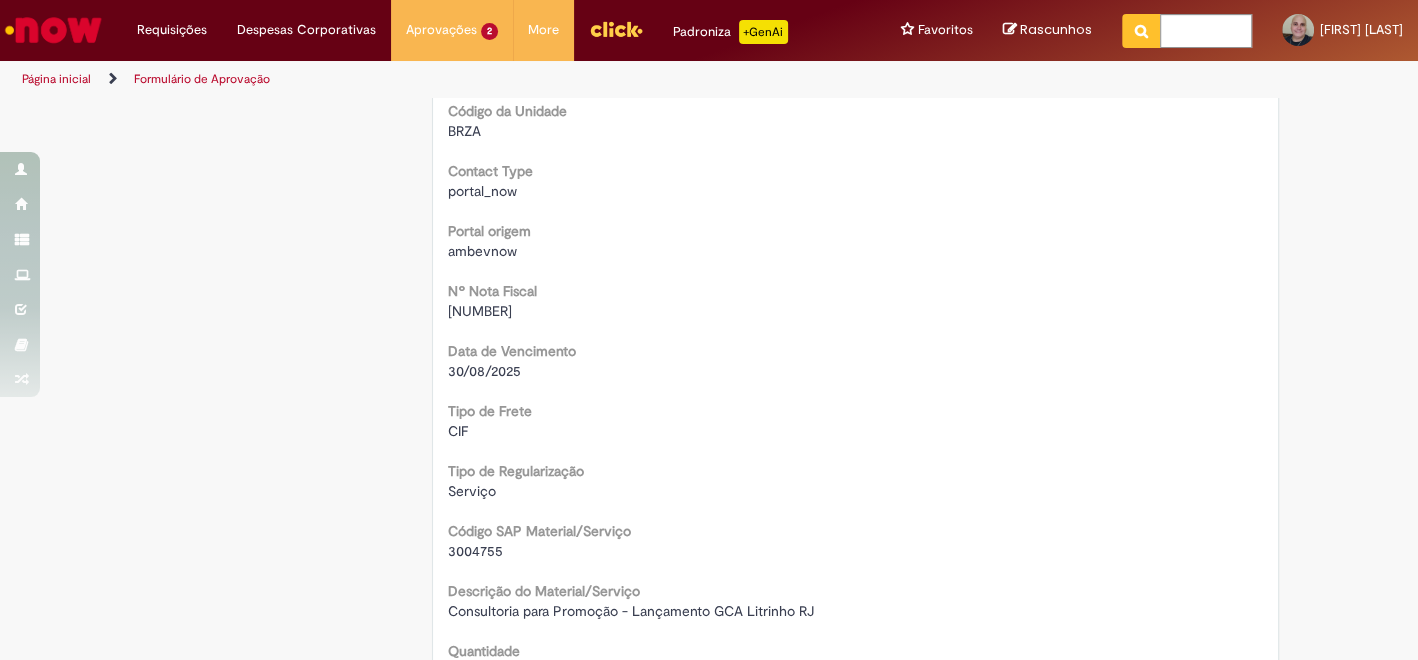 scroll, scrollTop: 0, scrollLeft: 0, axis: both 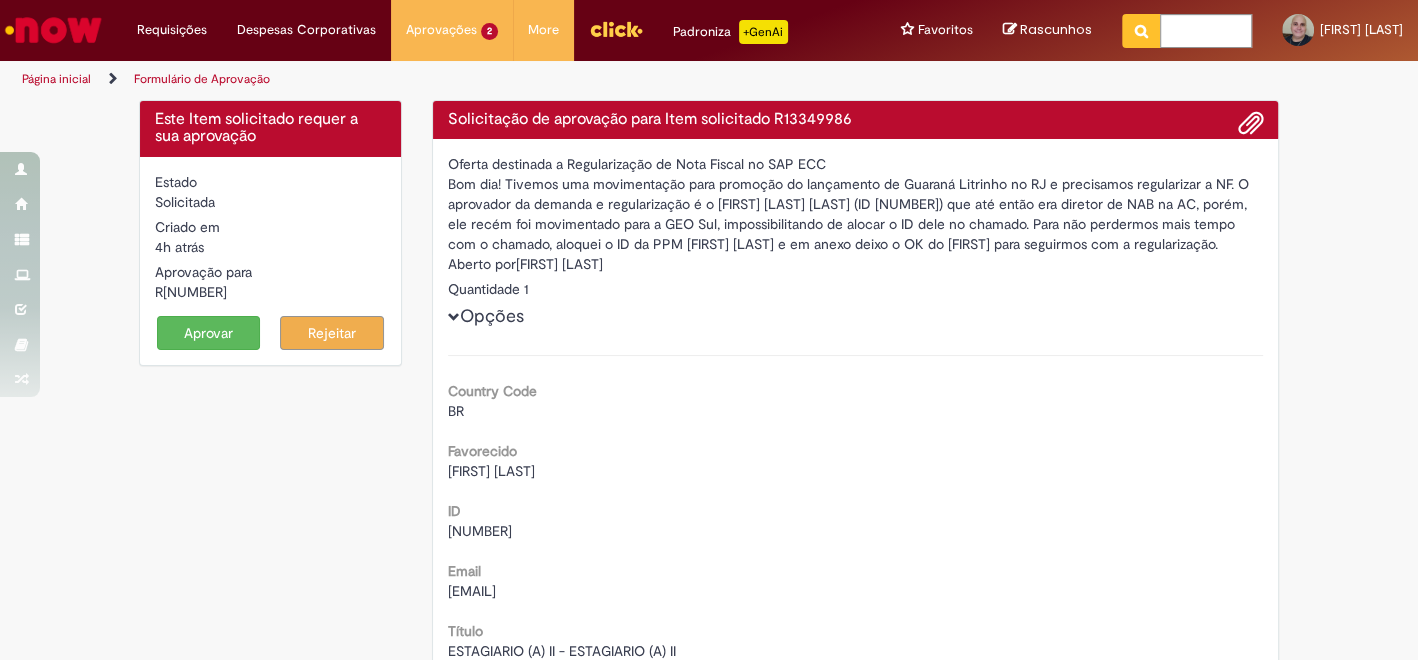 click on "Solicitação de aprovação para Item solicitado R13349986" at bounding box center [856, 120] 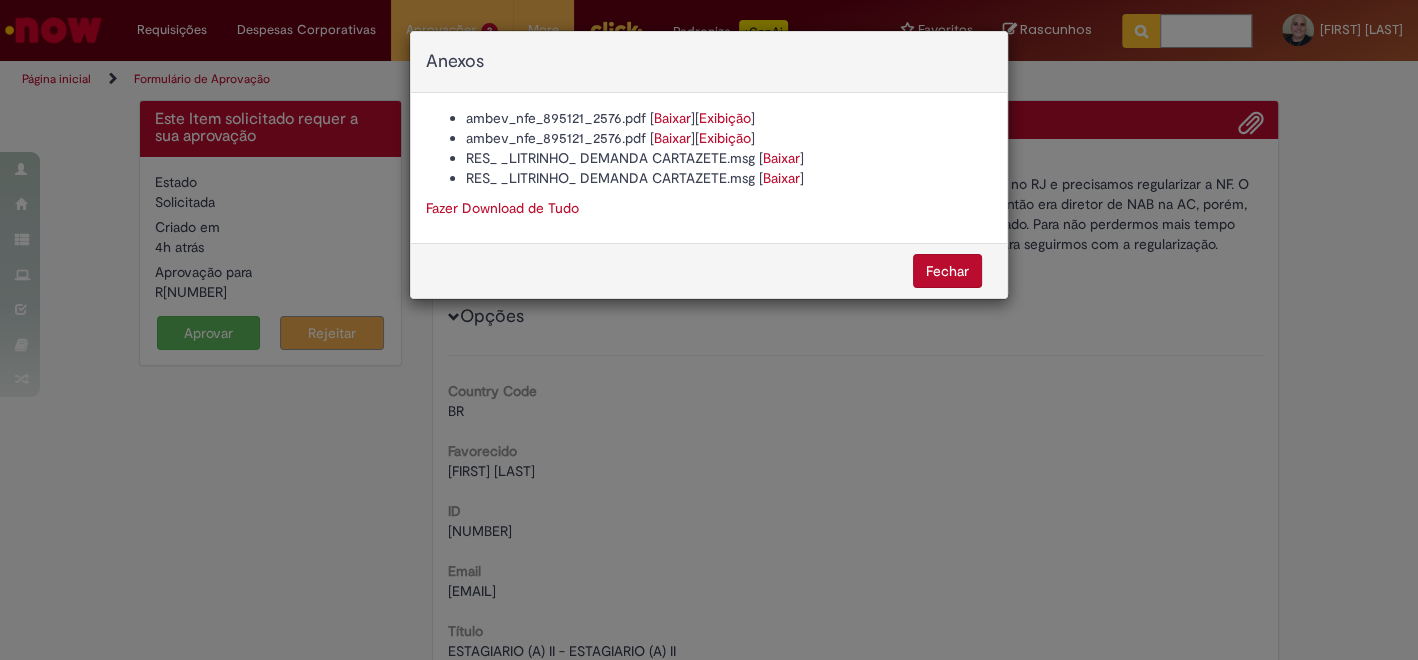 click on "Baixar" at bounding box center [781, 158] 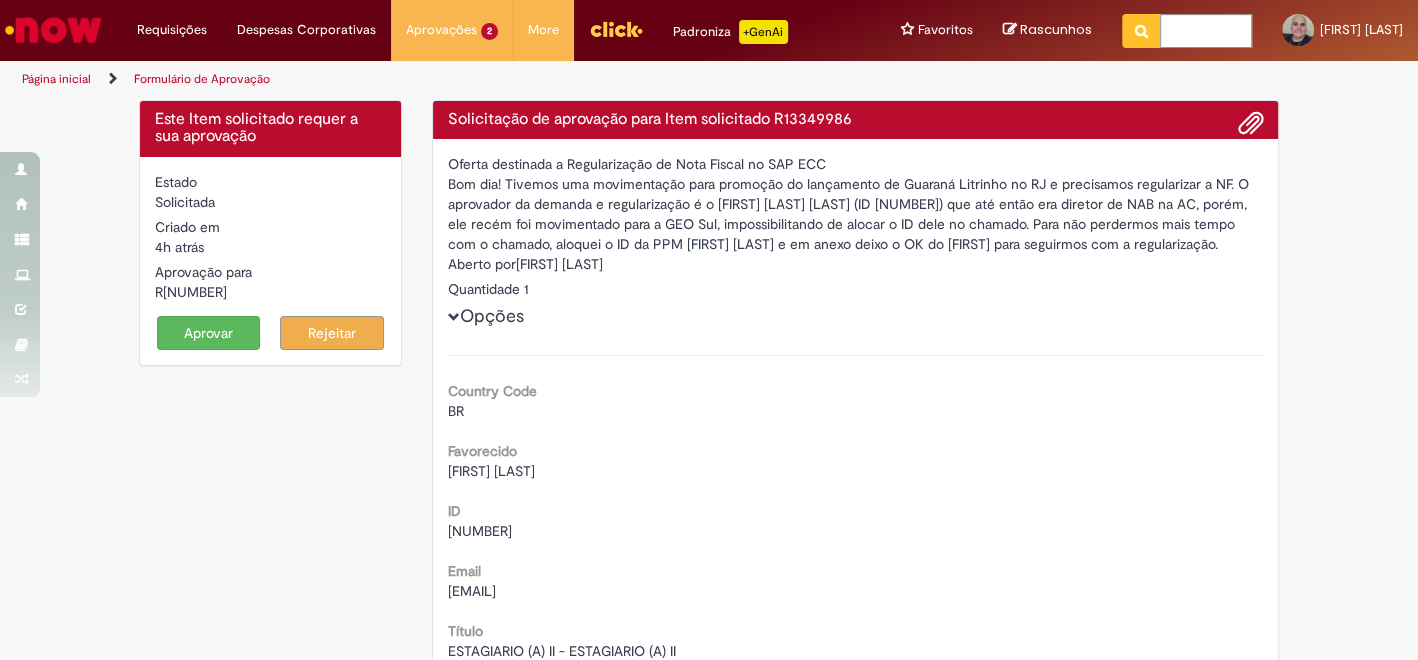 click on "Aprovar" at bounding box center (209, 333) 